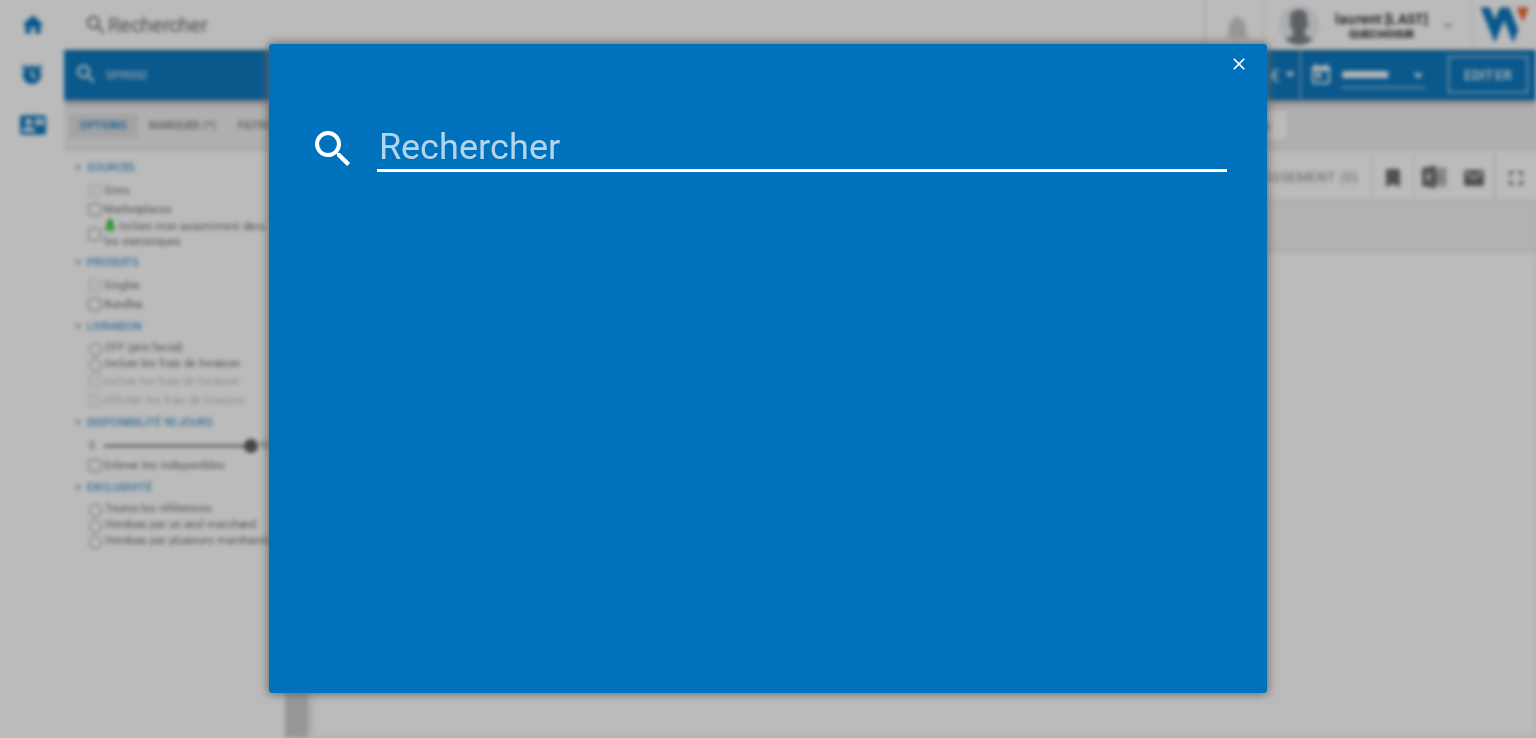 scroll, scrollTop: 0, scrollLeft: 0, axis: both 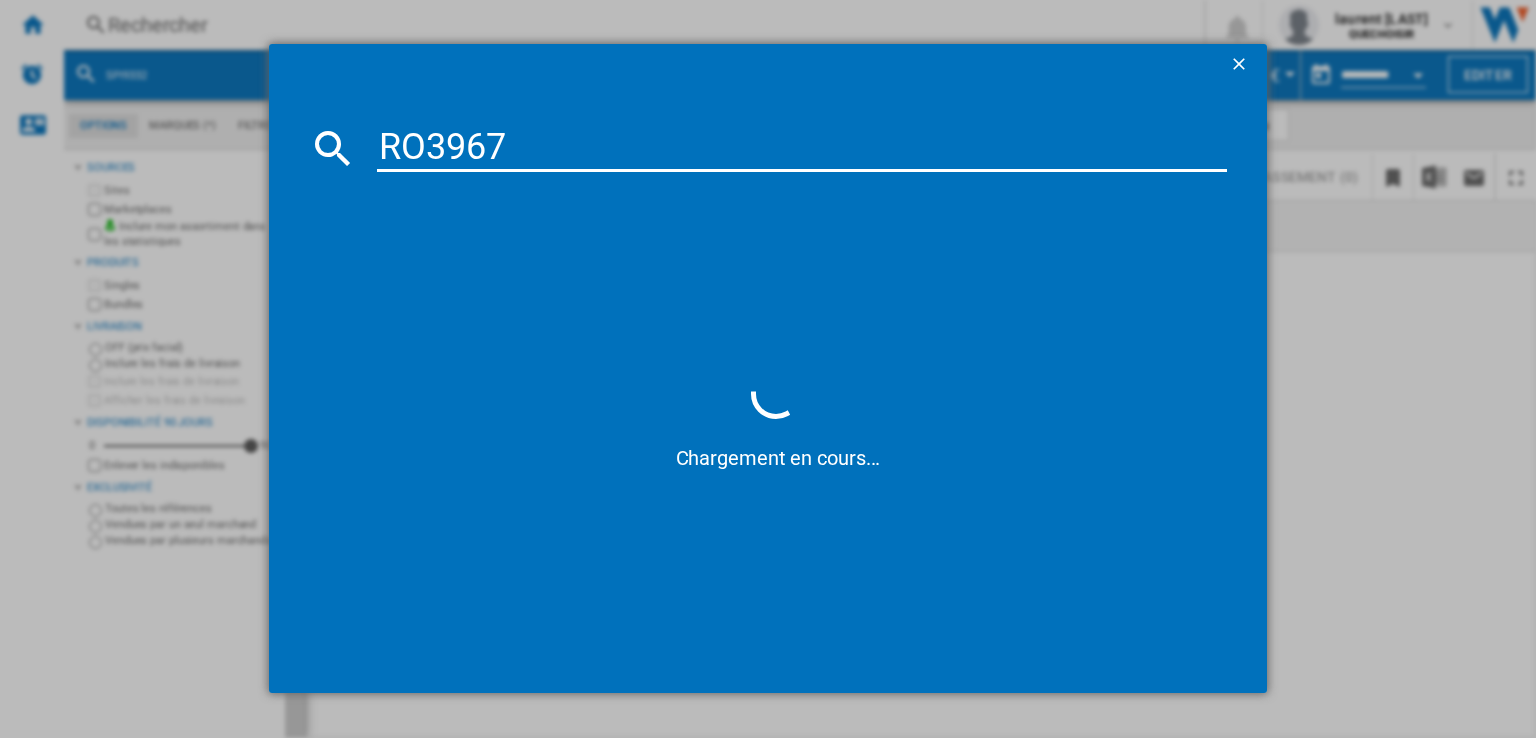 type on "RO3967" 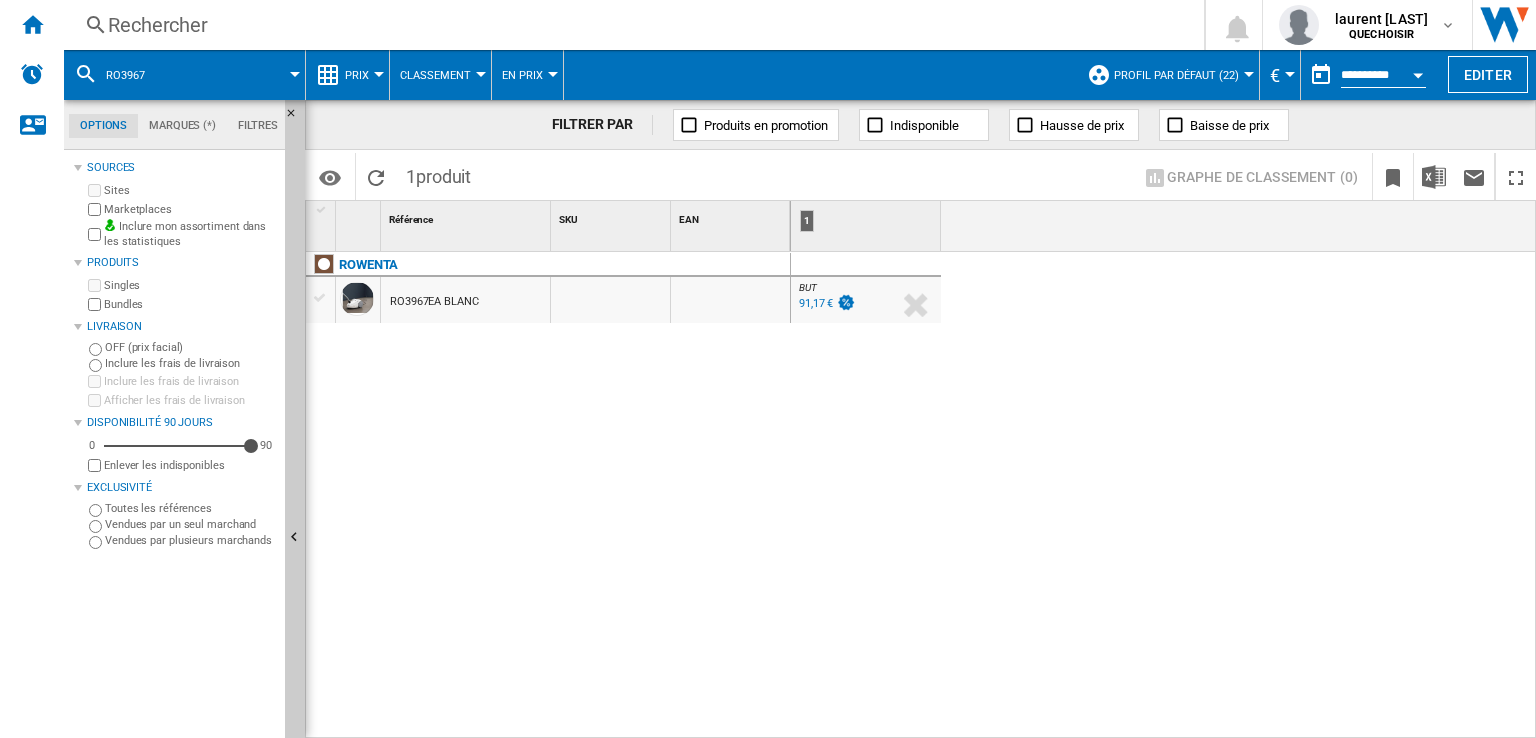 click on "91,17 €" at bounding box center (816, 303) 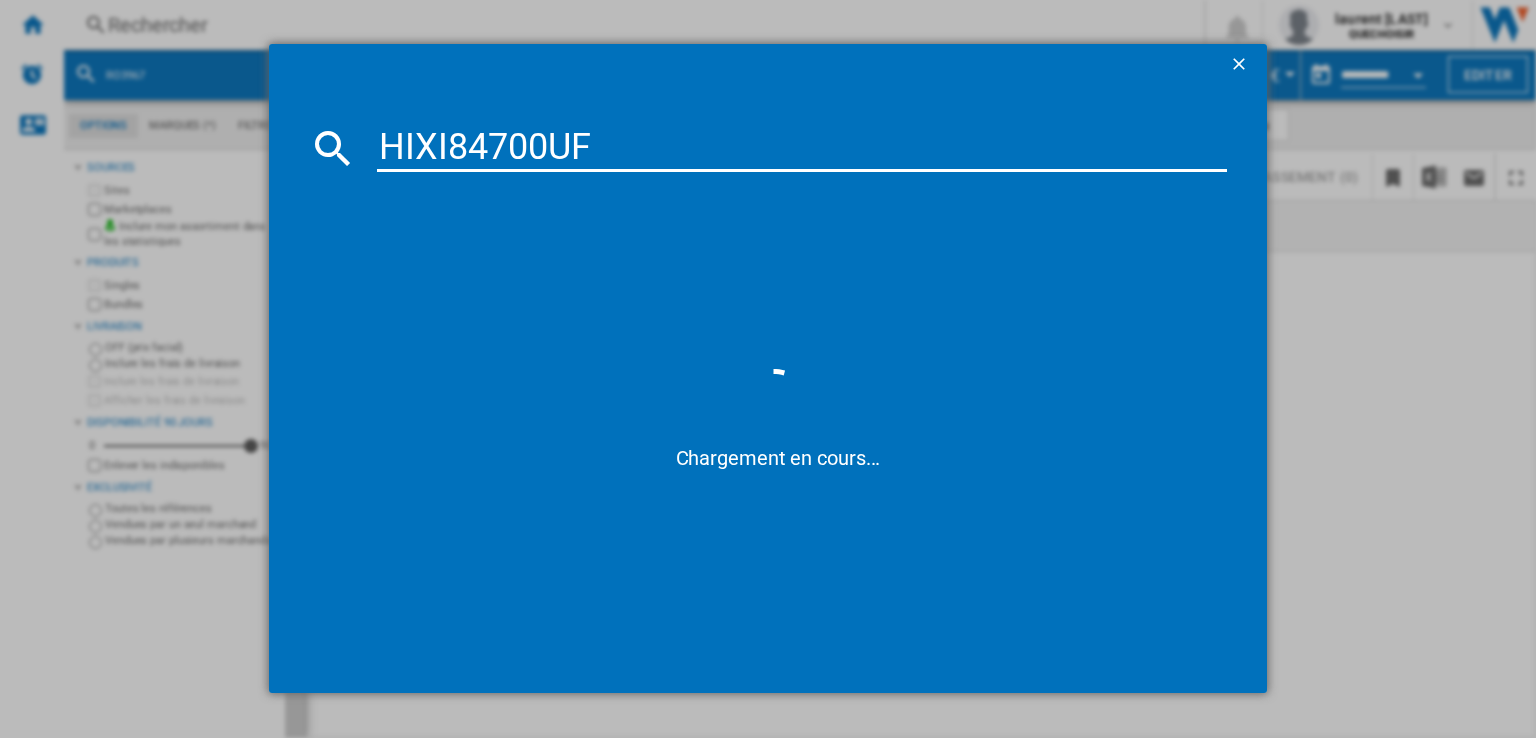 drag, startPoint x: 448, startPoint y: 157, endPoint x: 460, endPoint y: 155, distance: 12.165525 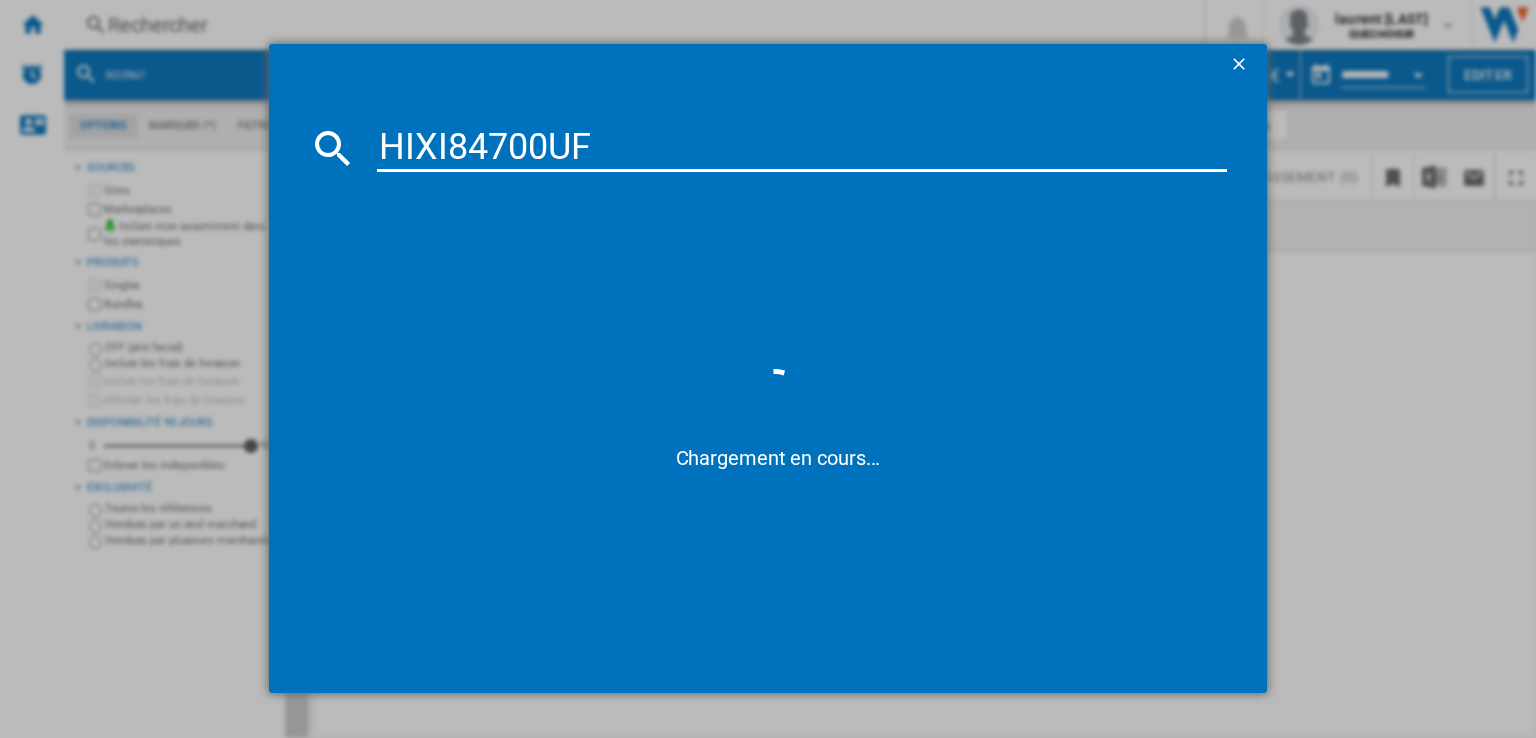 click on "HIXI84700UF" at bounding box center (802, 148) 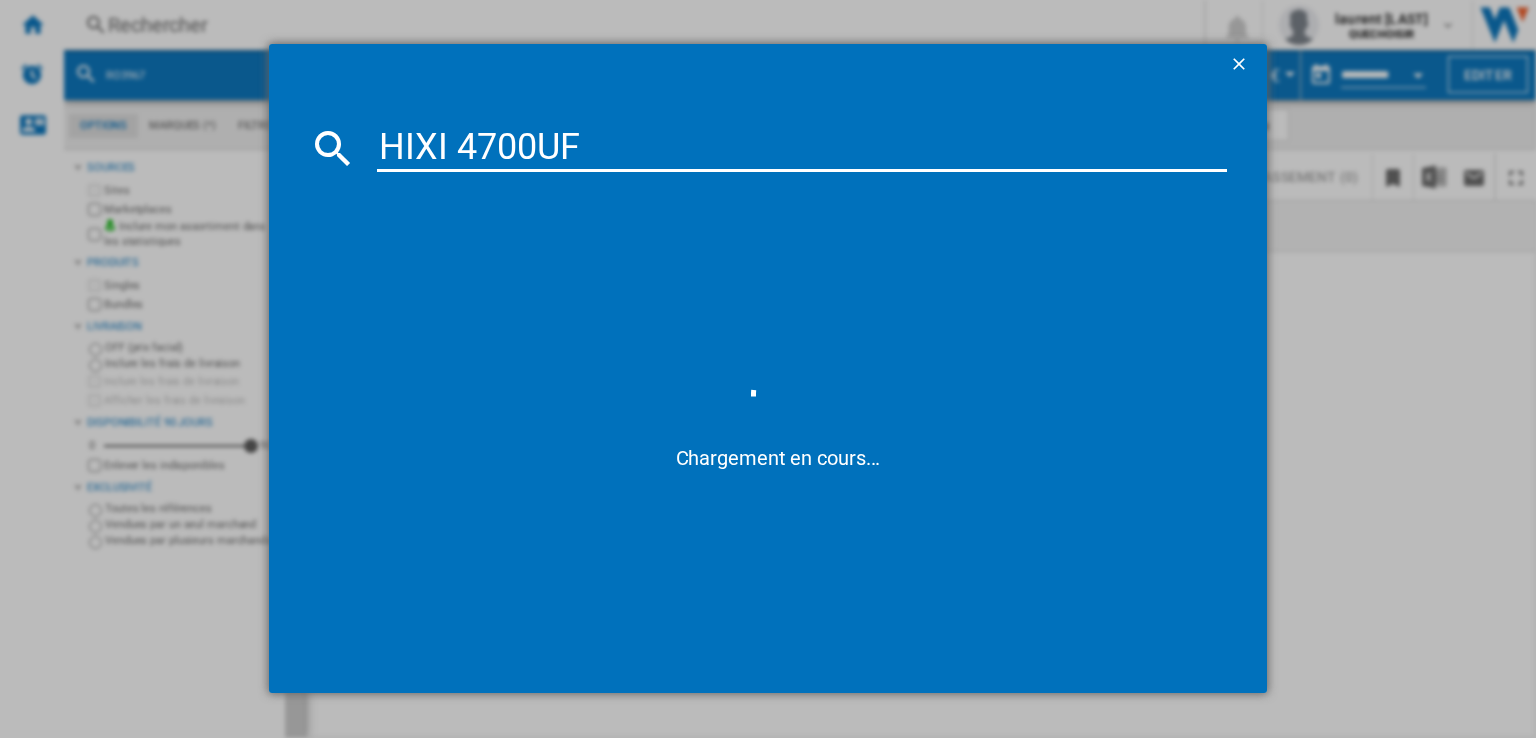 type on "HIXI 4700UF" 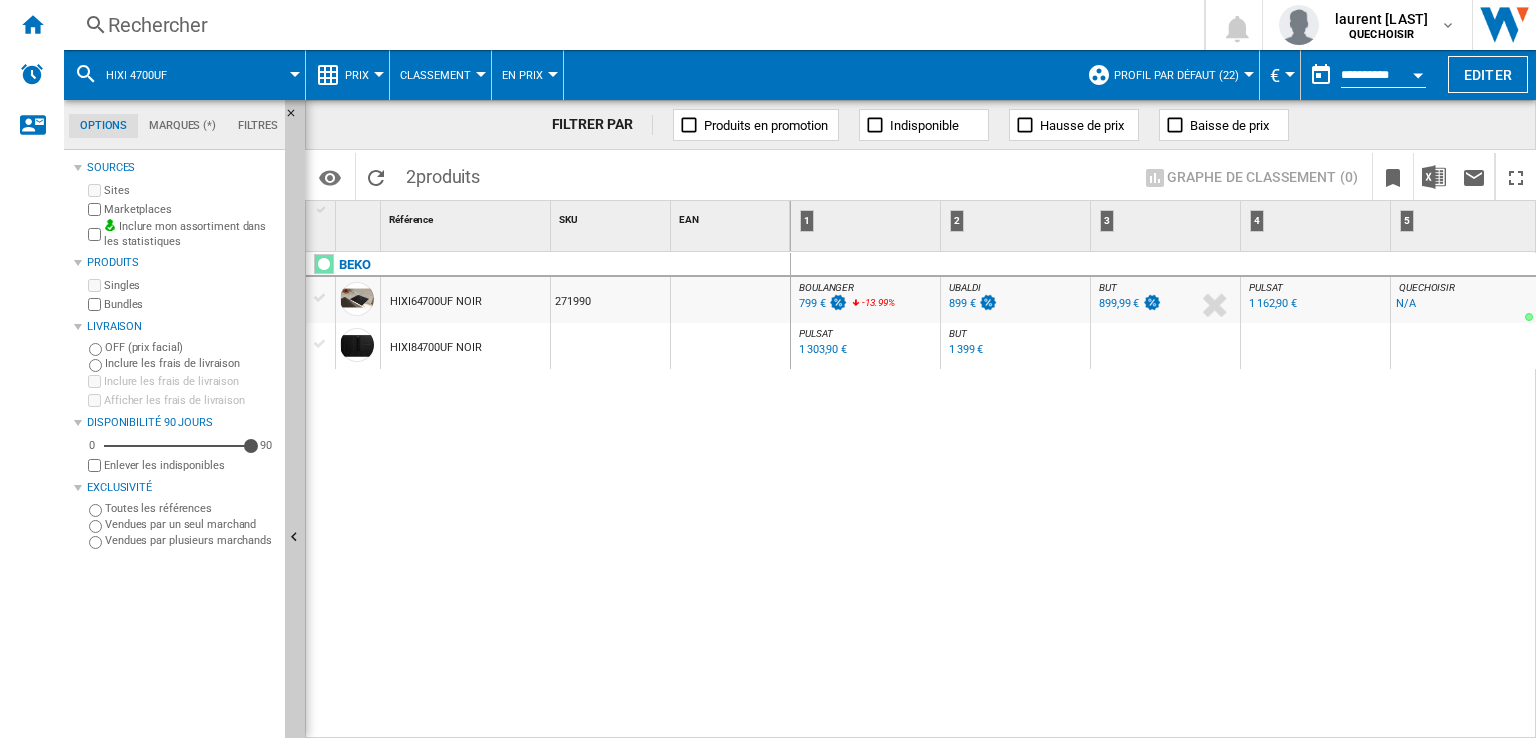 click on "799 €" at bounding box center [812, 303] 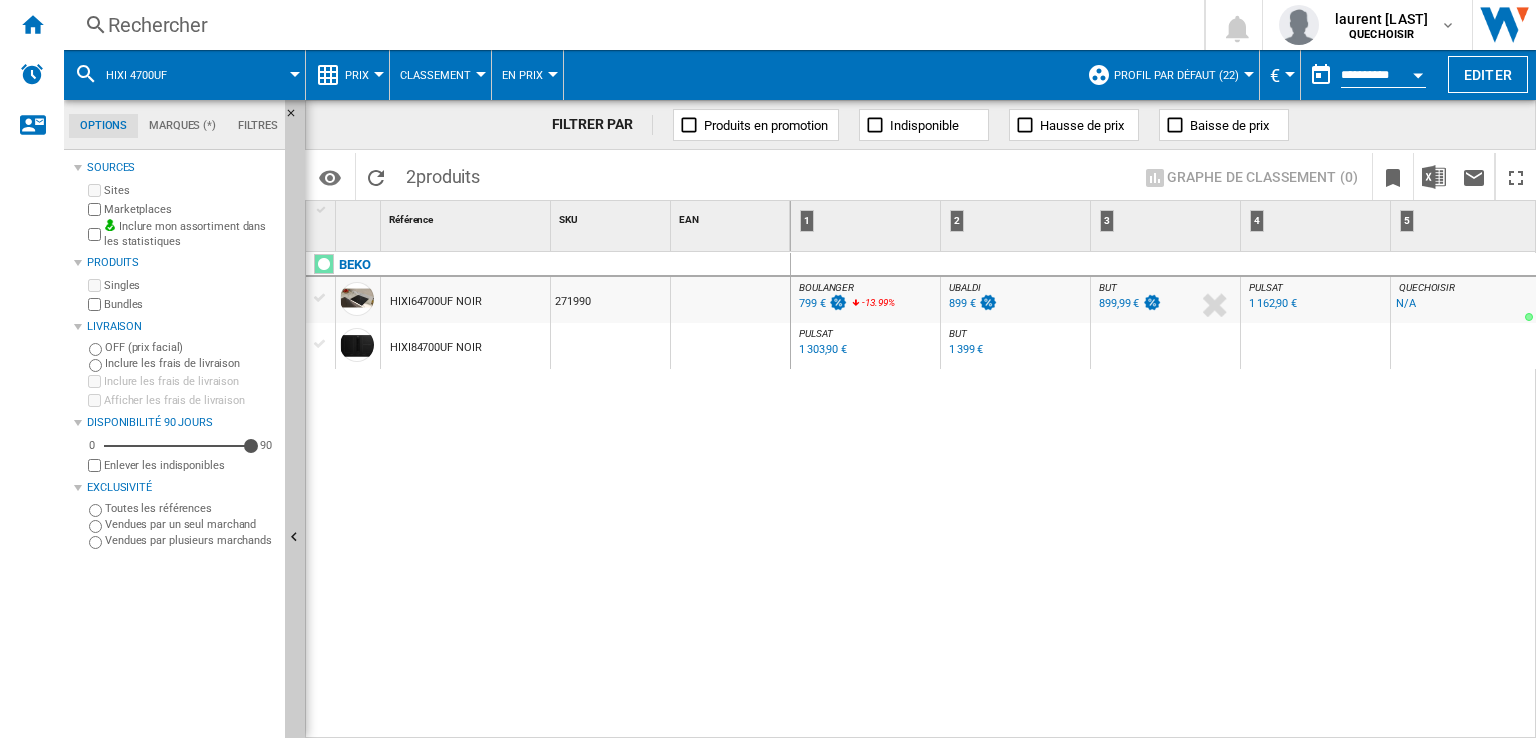 scroll, scrollTop: 0, scrollLeft: 4, axis: horizontal 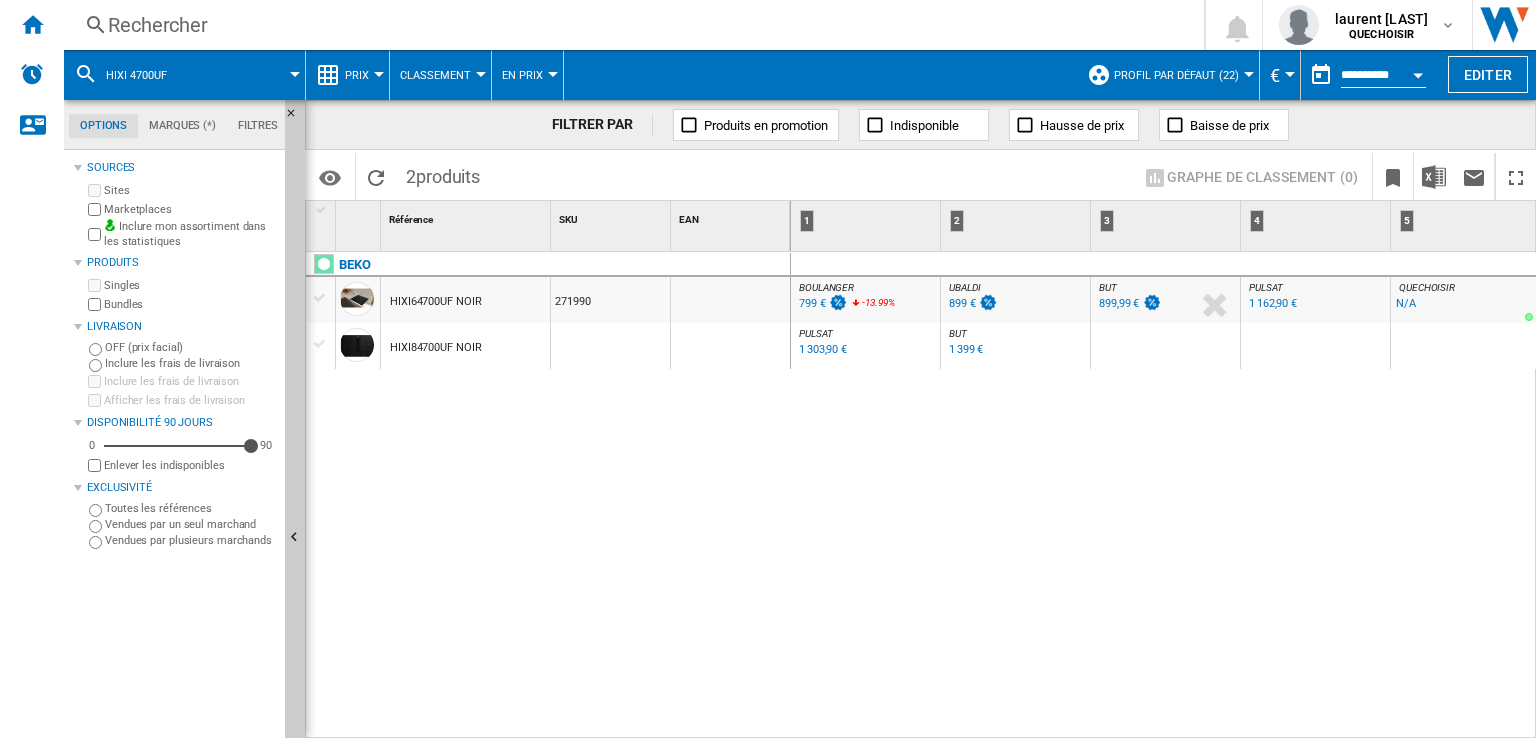 click on "Rechercher" at bounding box center [630, 25] 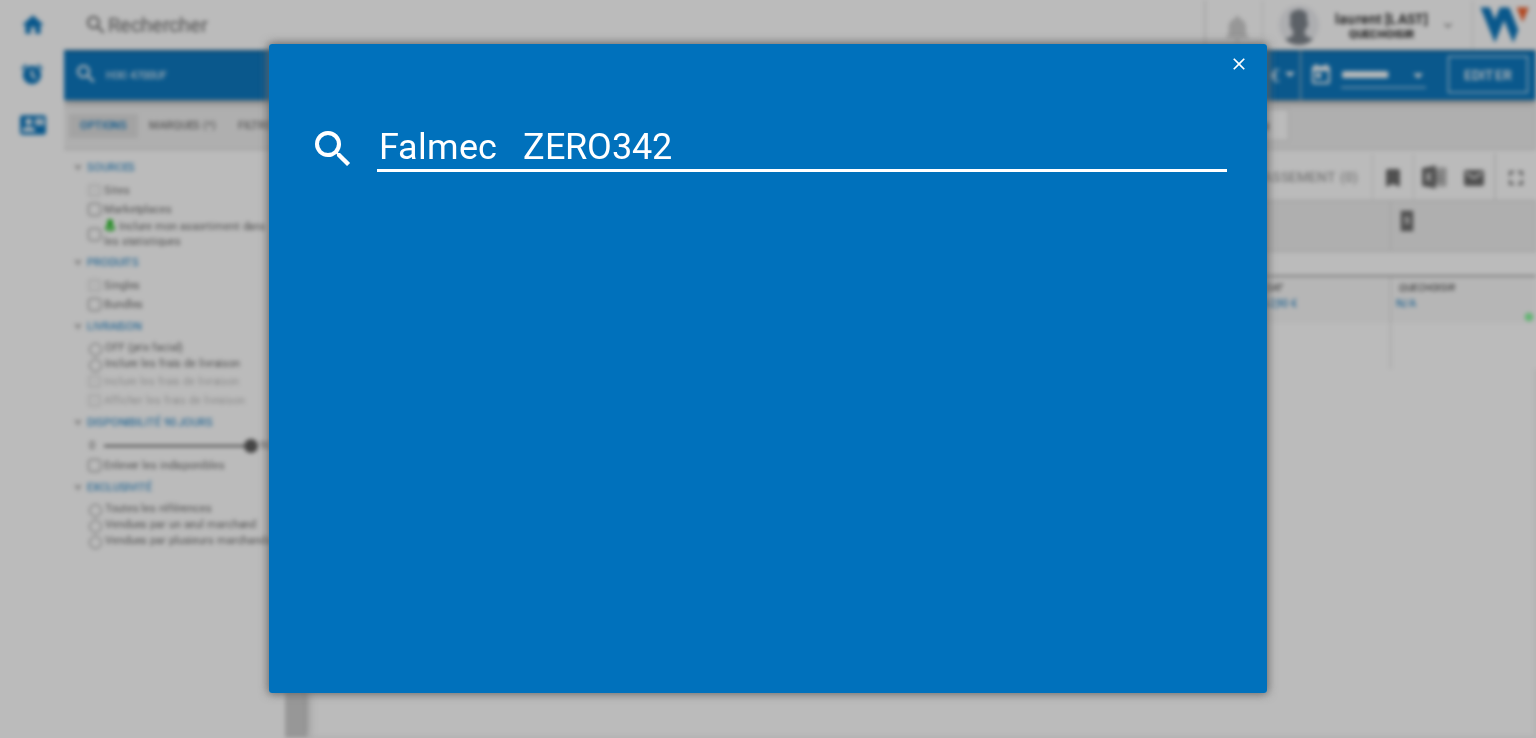 drag, startPoint x: 517, startPoint y: 153, endPoint x: 480, endPoint y: 153, distance: 37 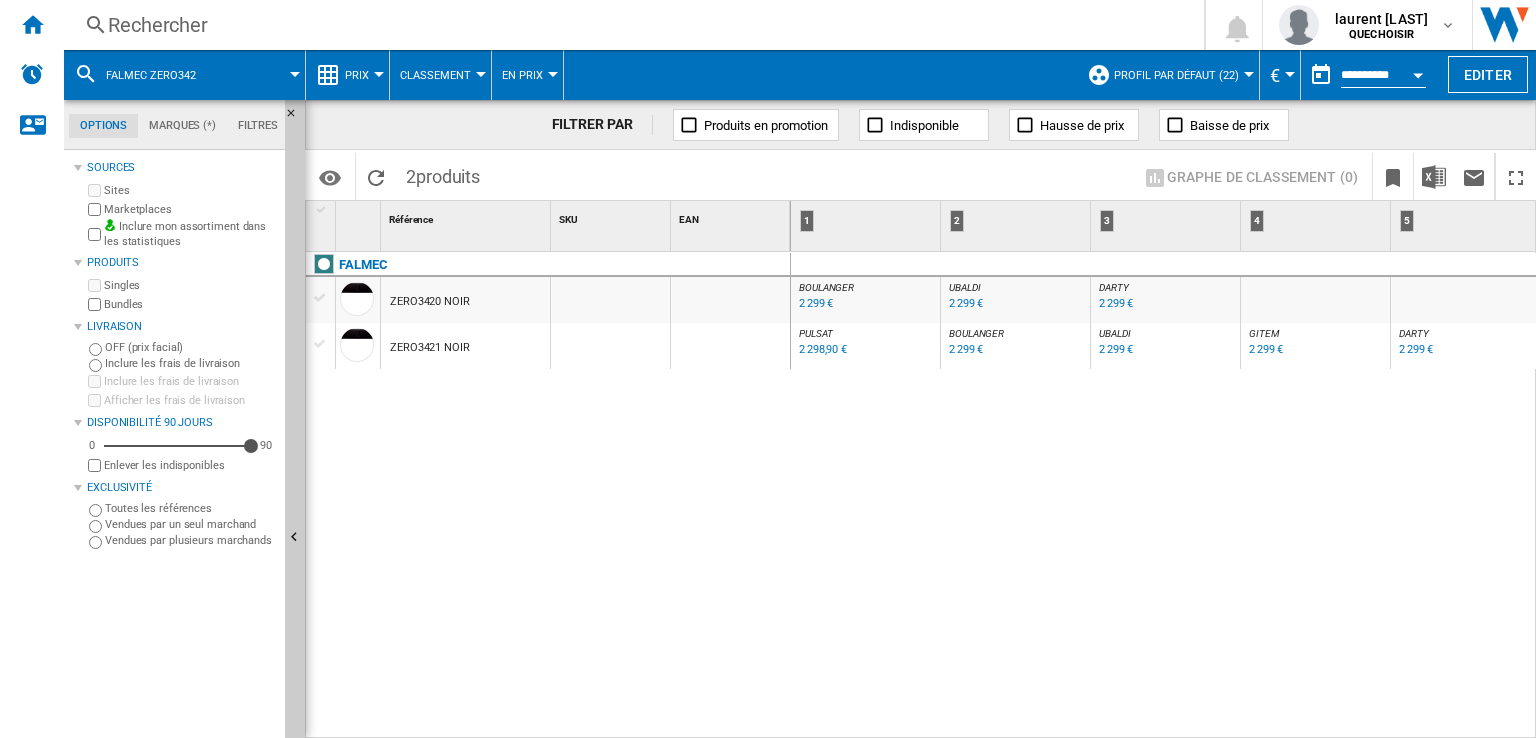 click on "DARTY" at bounding box center [1114, 287] 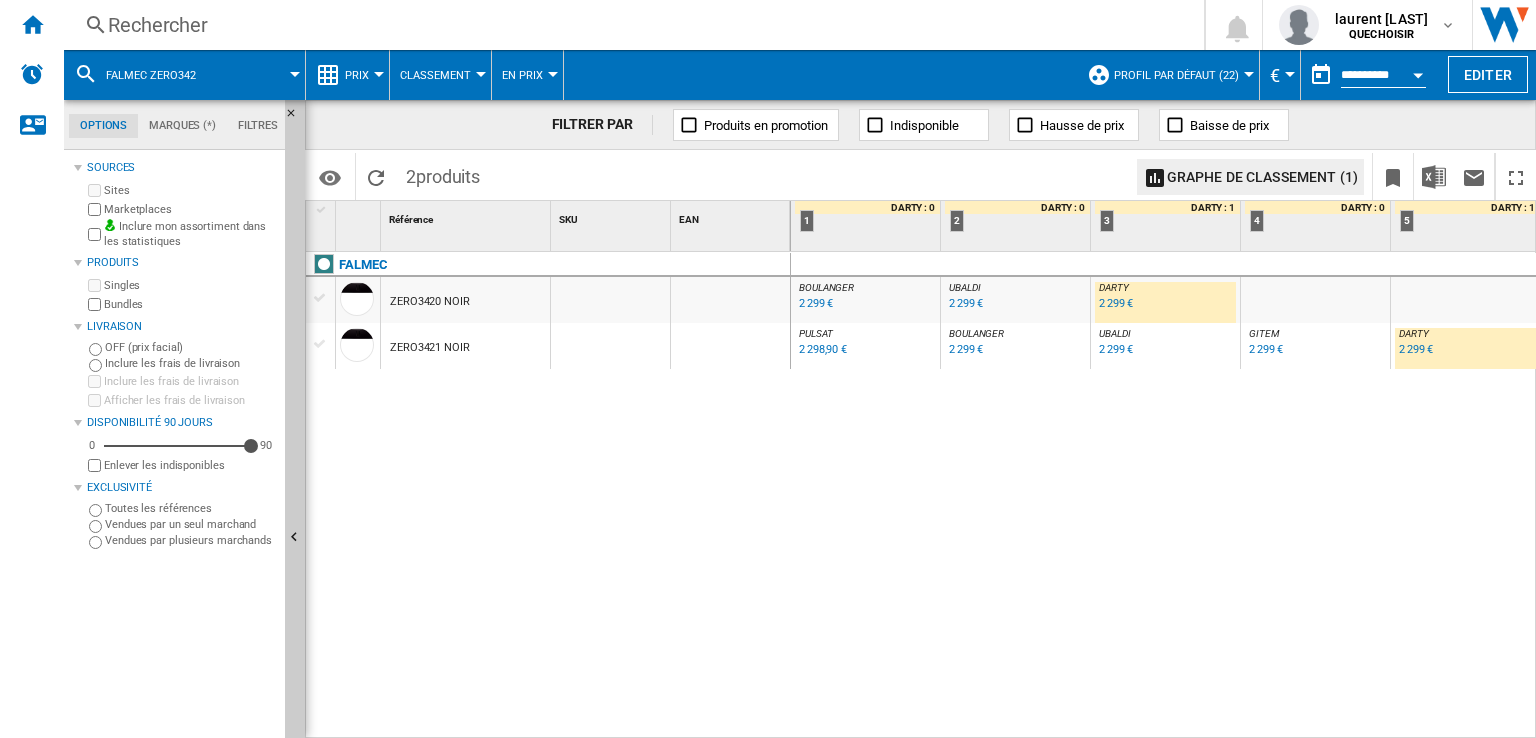 click on "BOULANGER" at bounding box center (826, 287) 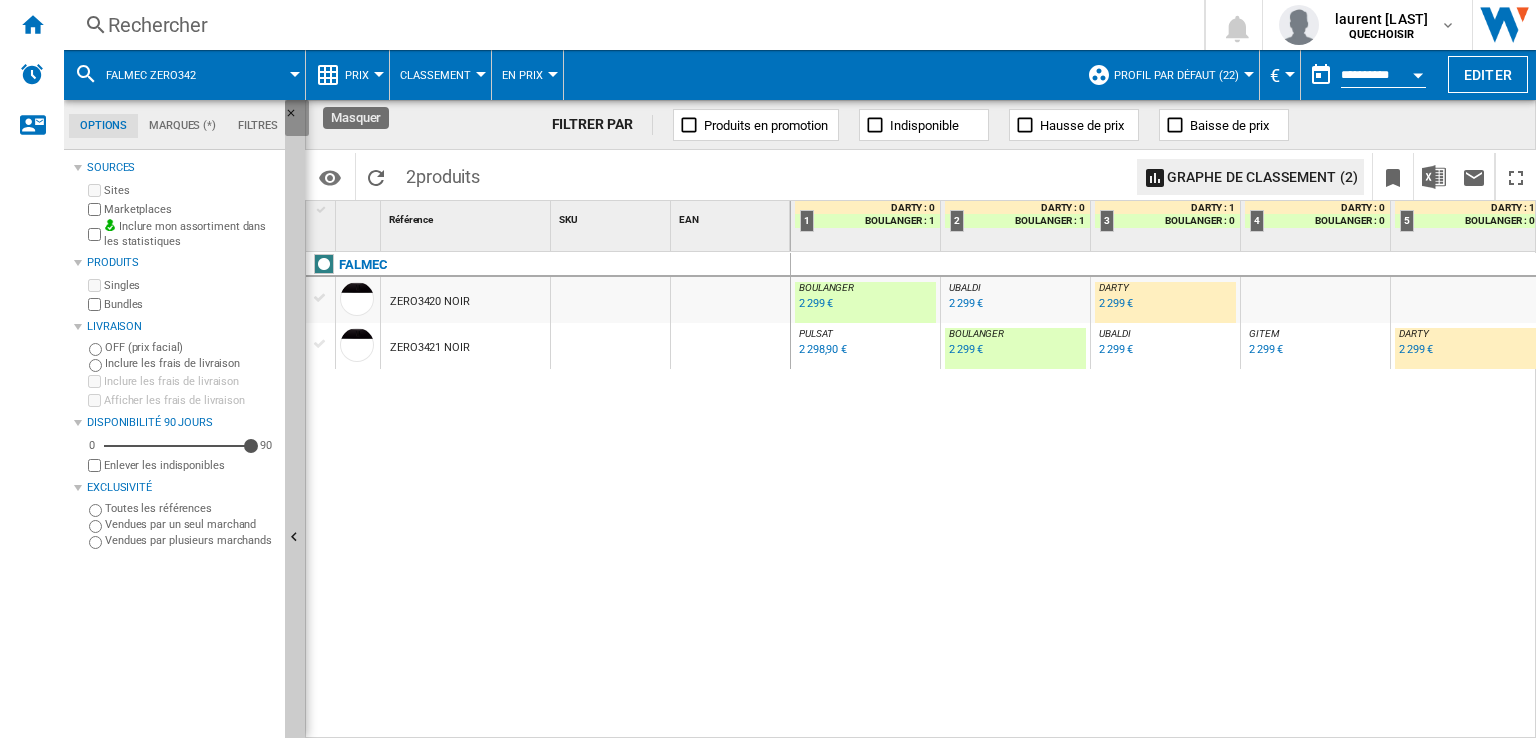 click at bounding box center (297, 119) 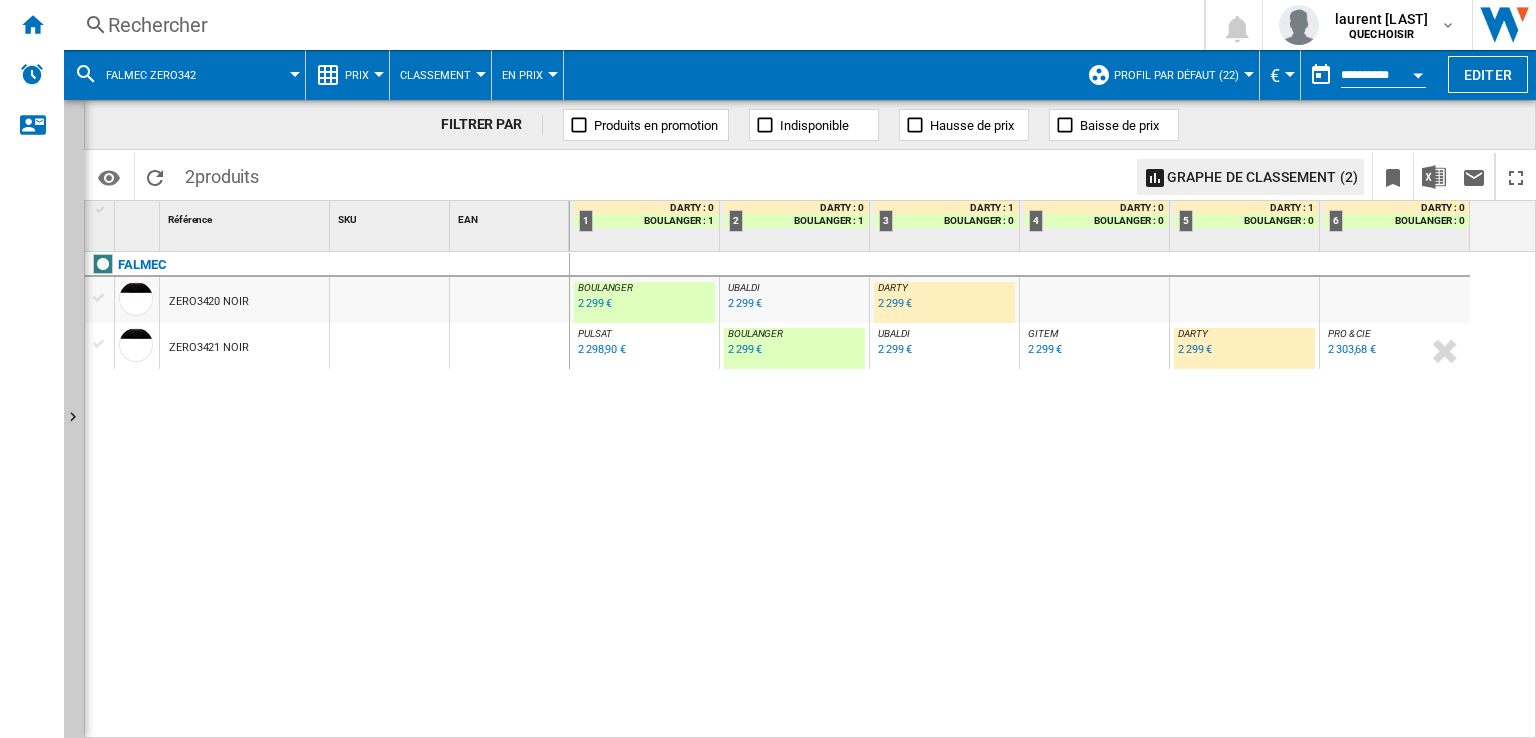 click on "2 299 €" at bounding box center [1195, 349] 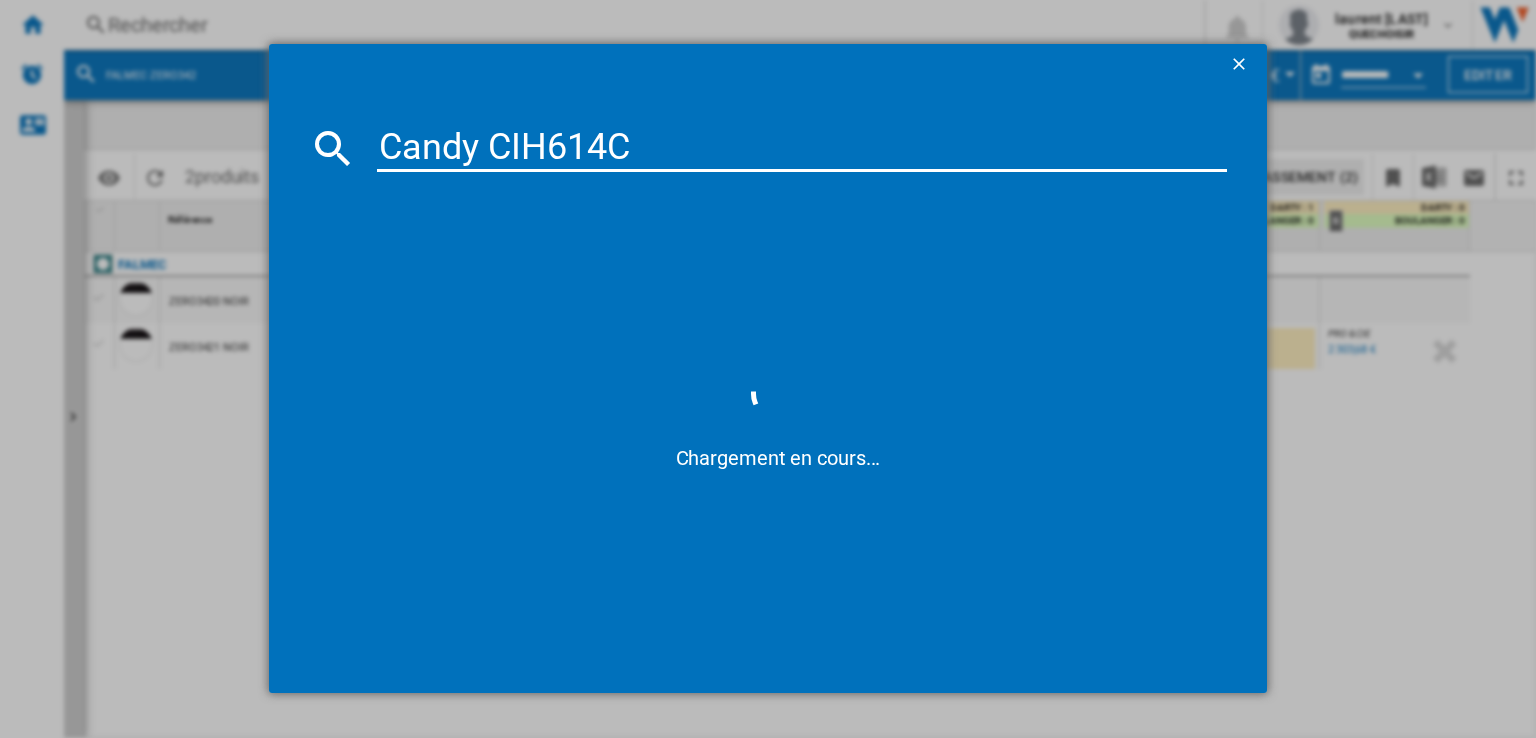 type on "Candy CIH614C" 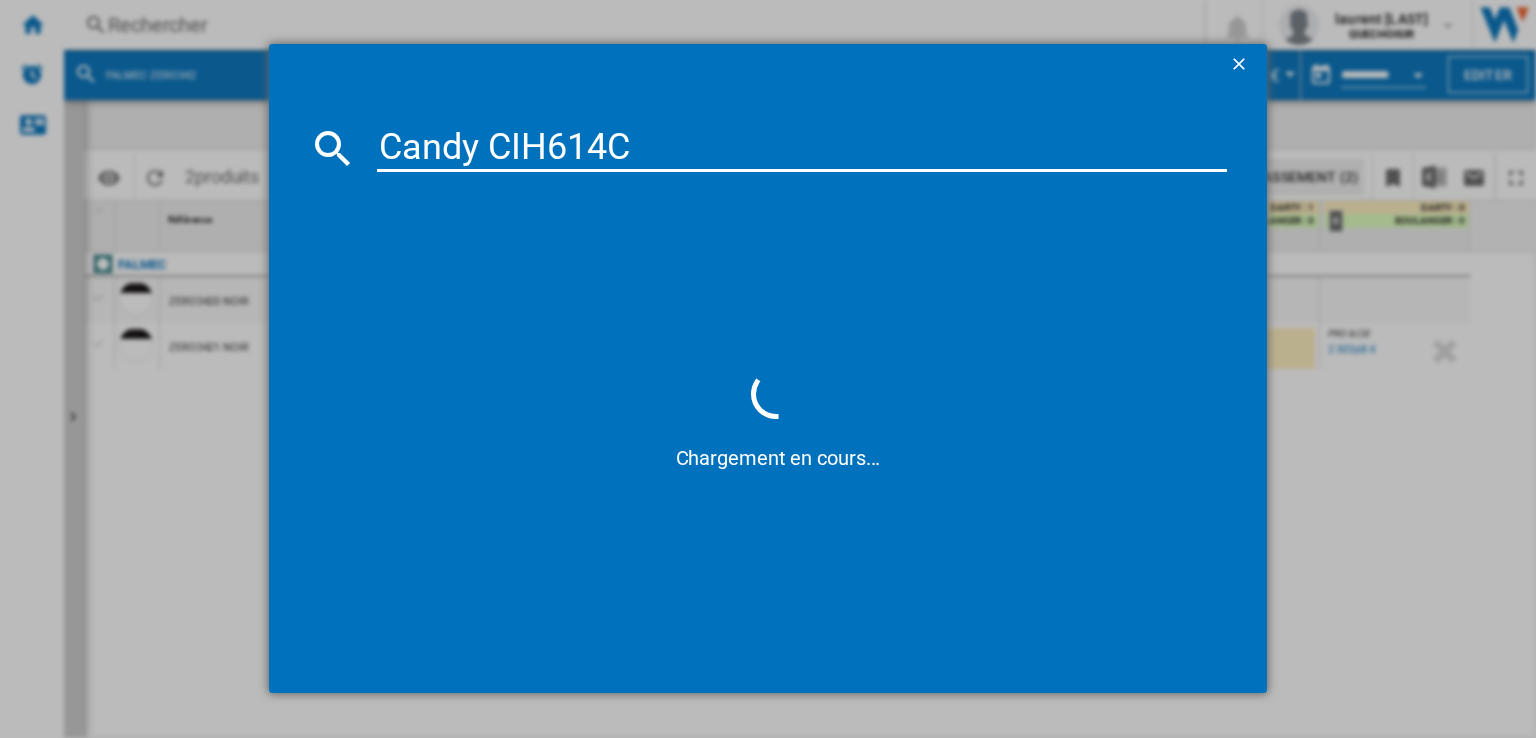 drag, startPoint x: 481, startPoint y: 143, endPoint x: 492, endPoint y: 148, distance: 12.083046 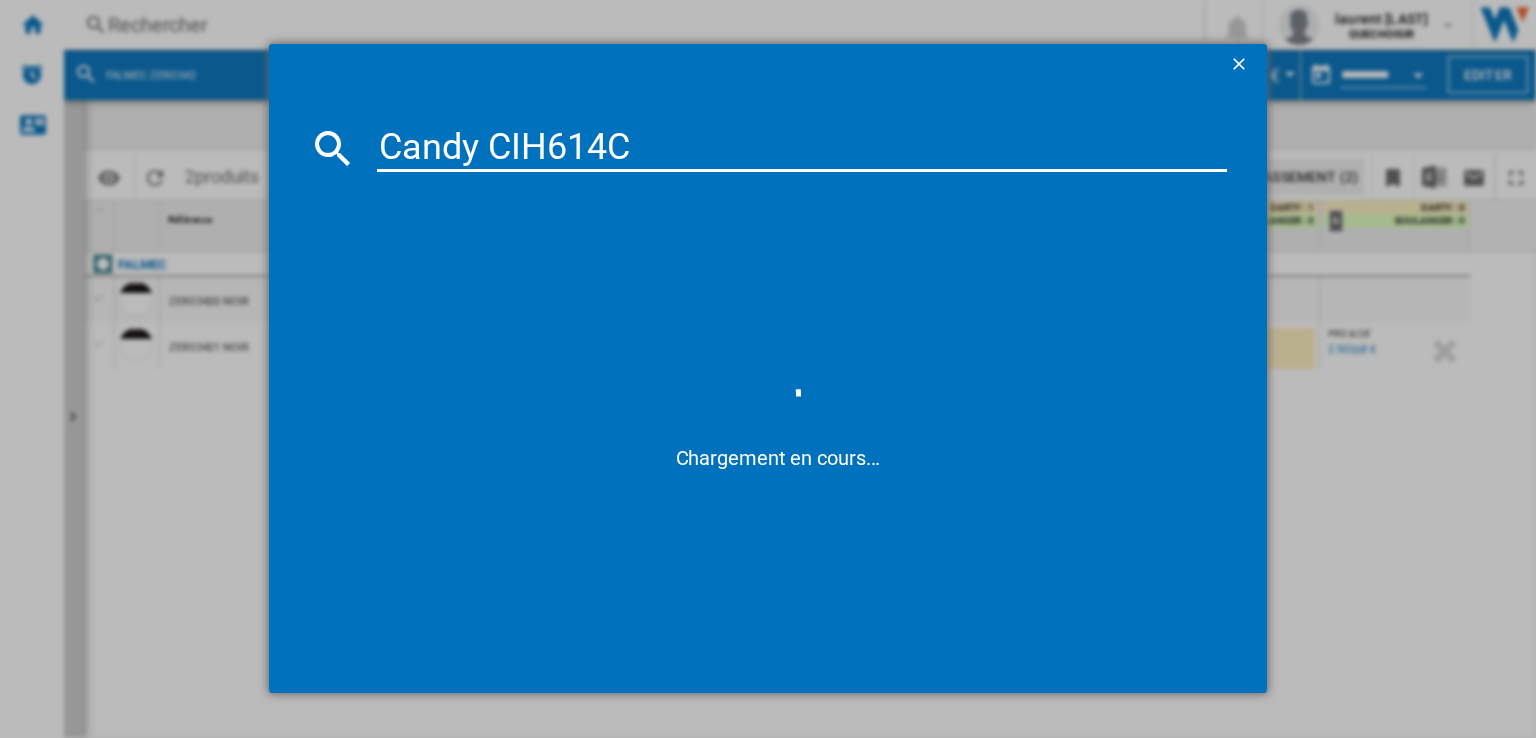 click on "Candy CIH614C" at bounding box center (802, 148) 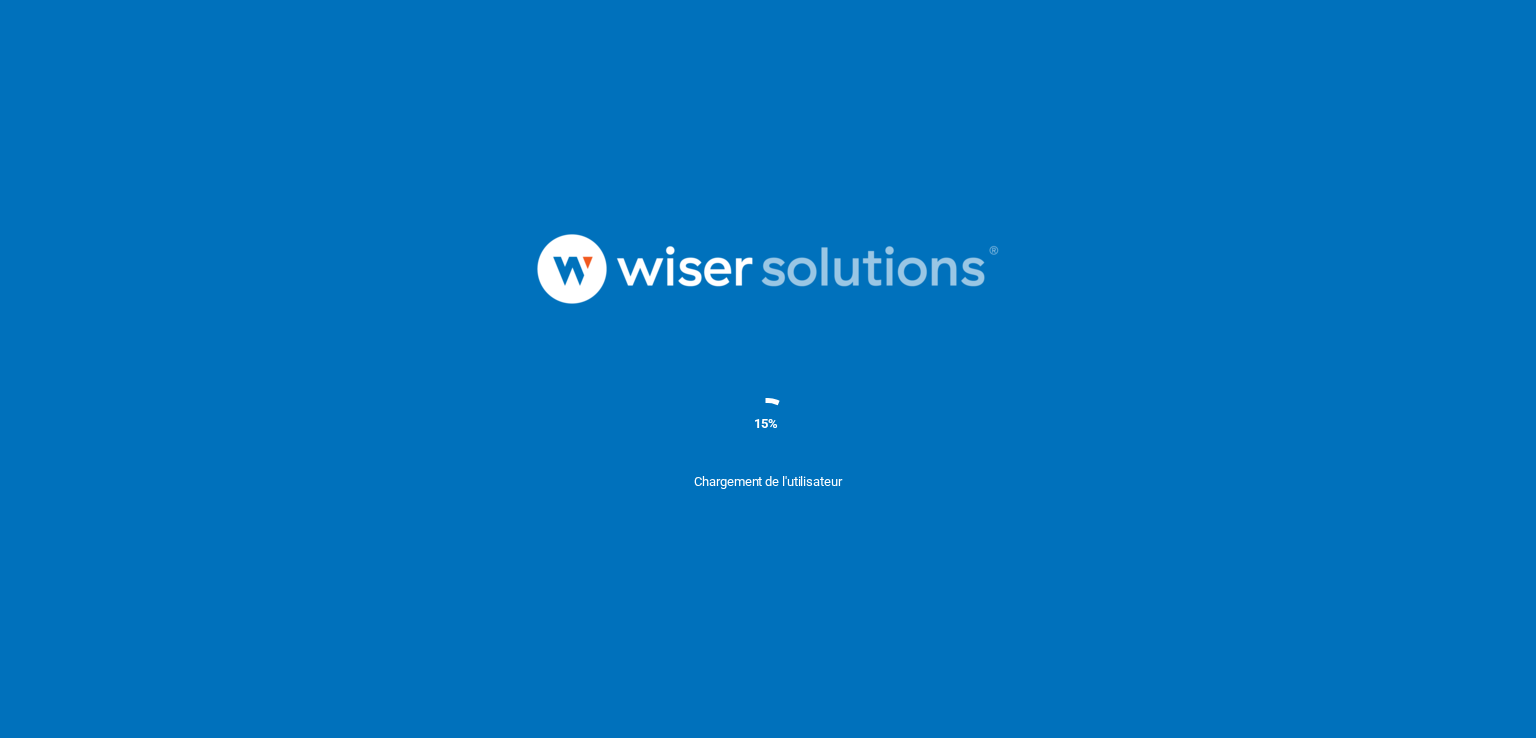 scroll, scrollTop: 0, scrollLeft: 0, axis: both 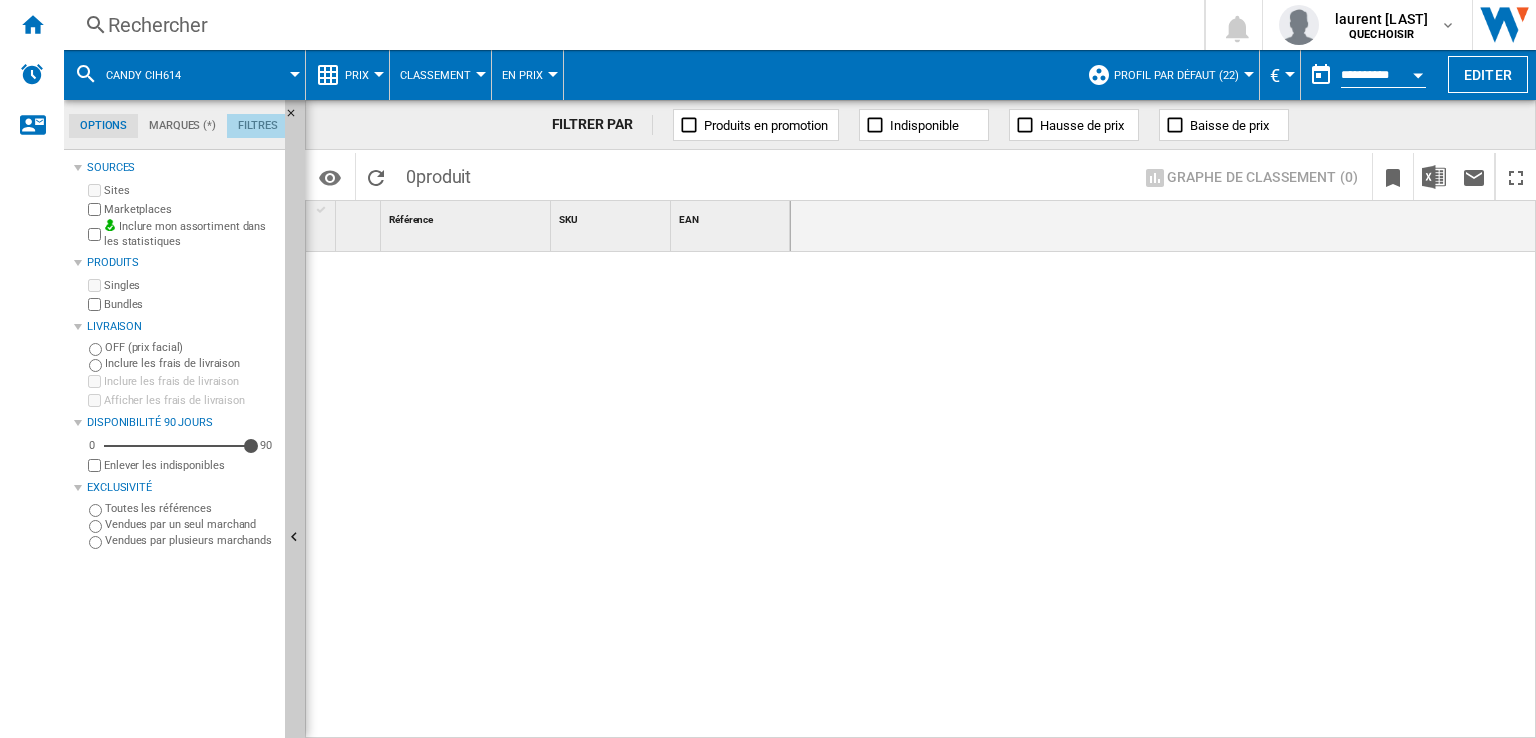 click on "Filtres" at bounding box center [258, 126] 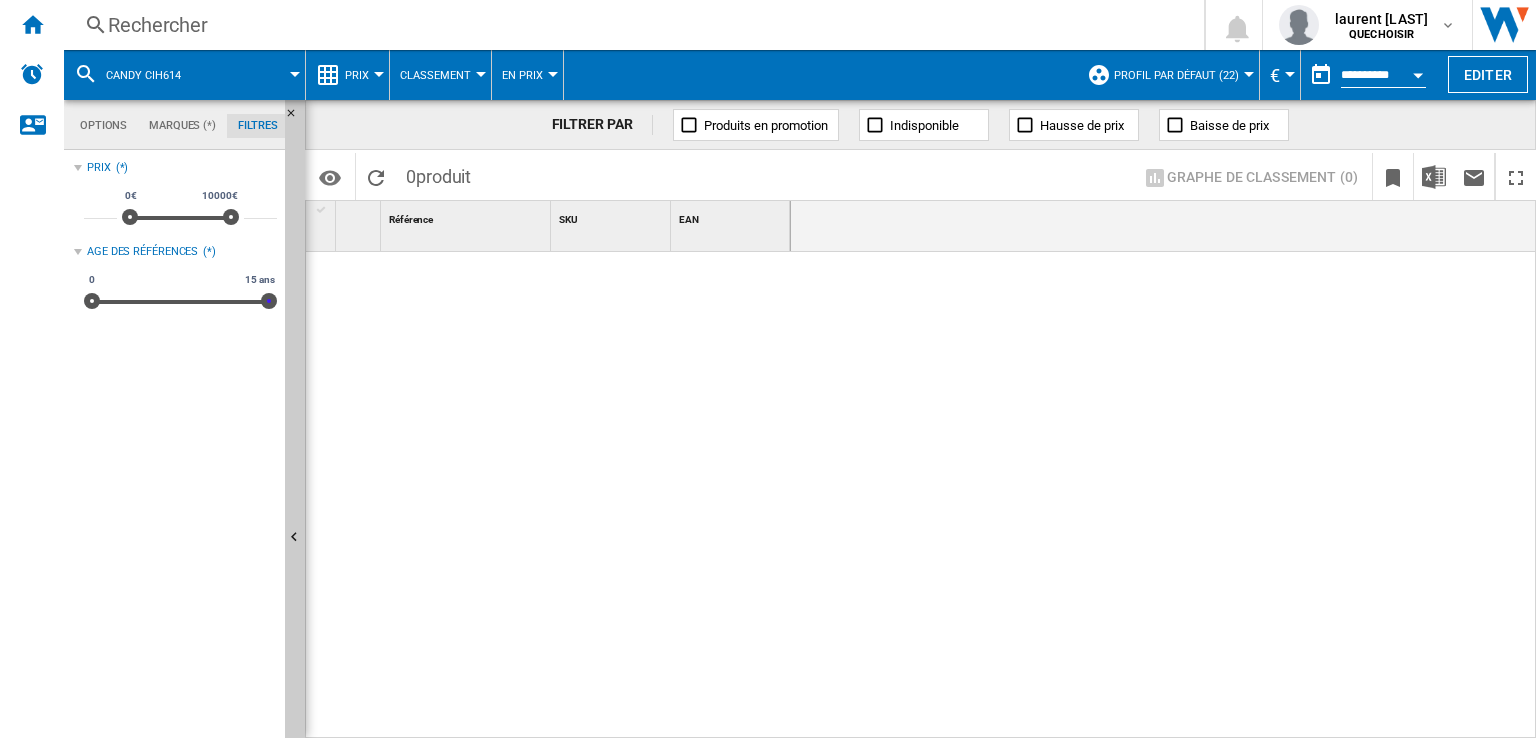 drag, startPoint x: 271, startPoint y: 301, endPoint x: 320, endPoint y: 301, distance: 49 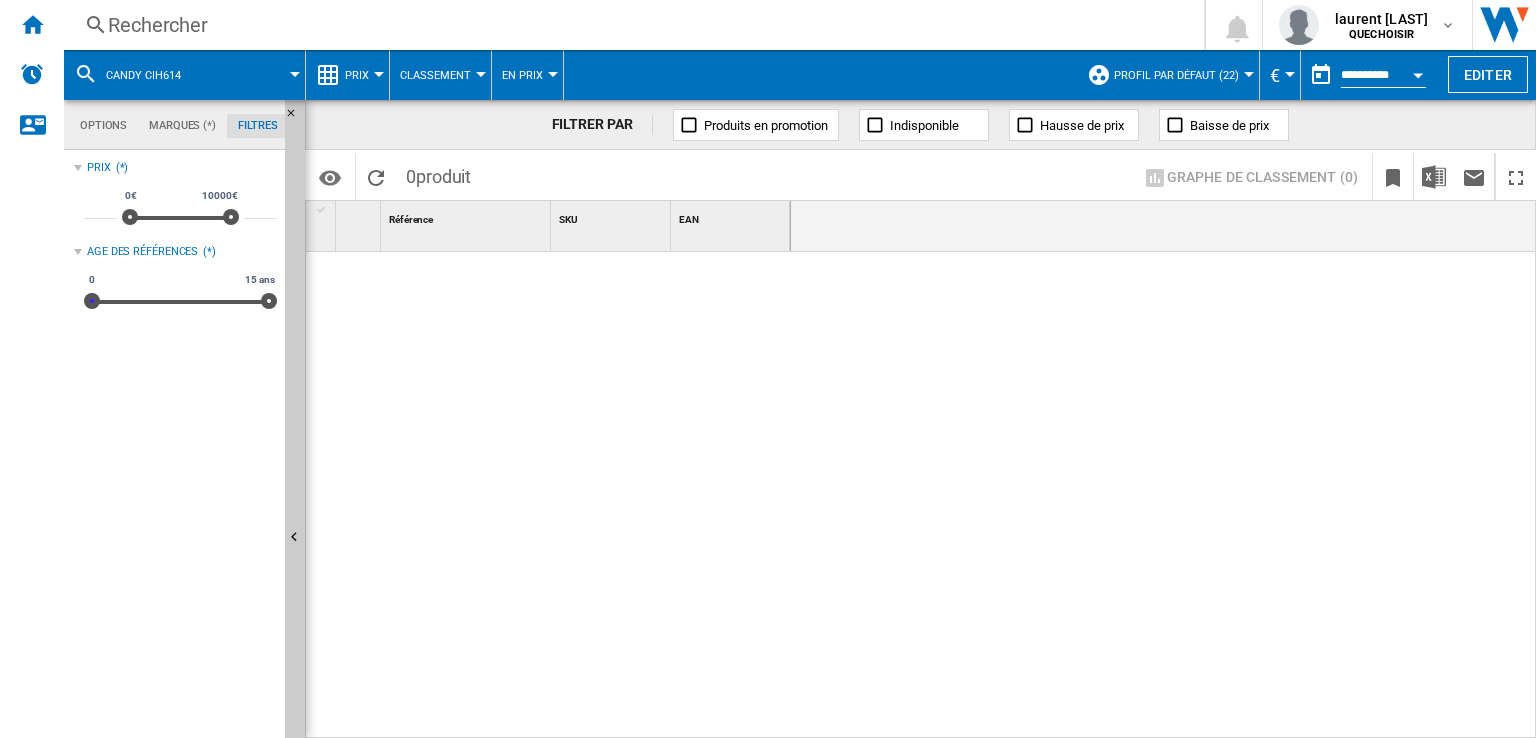 drag, startPoint x: 92, startPoint y: 303, endPoint x: 66, endPoint y: 301, distance: 26.076809 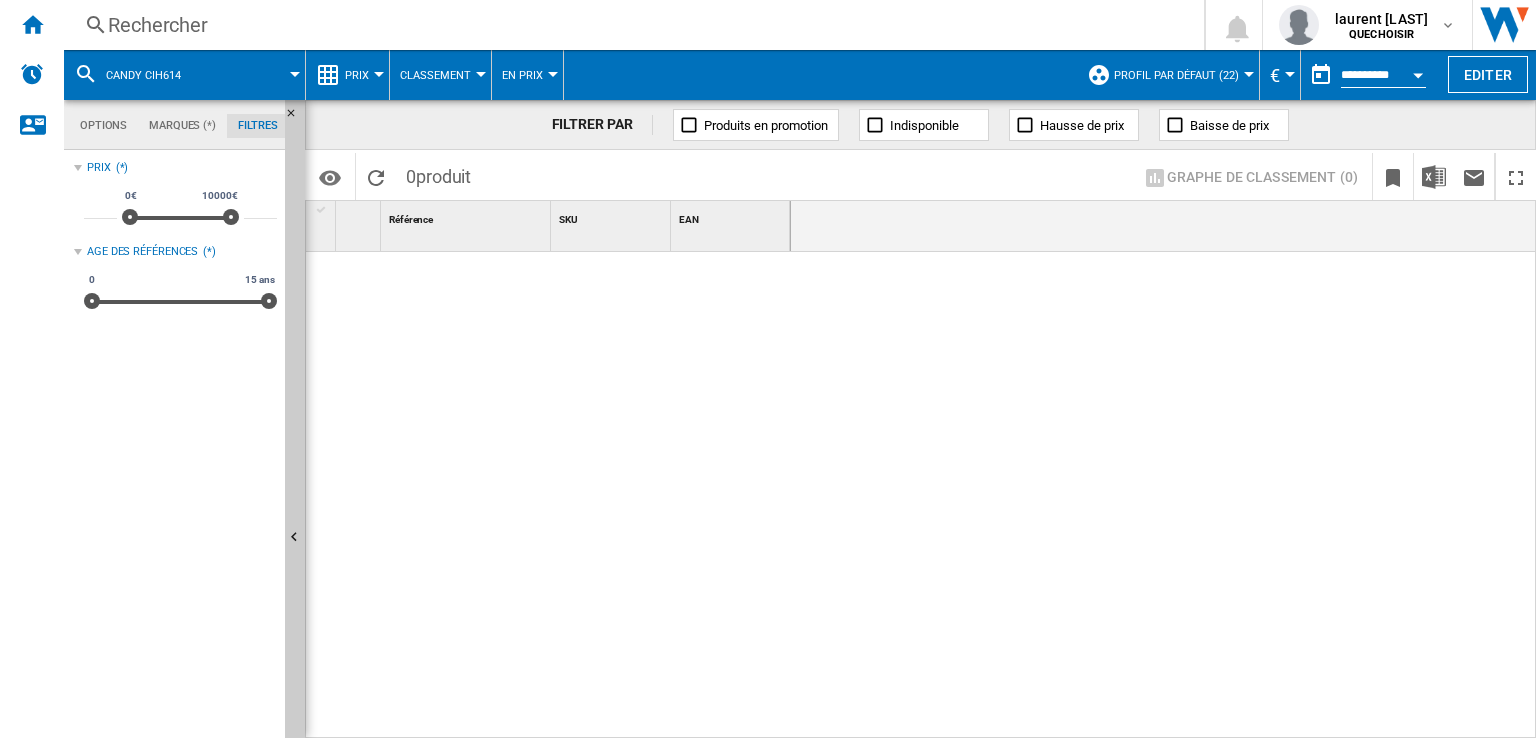 click on "Rechercher" at bounding box center [630, 25] 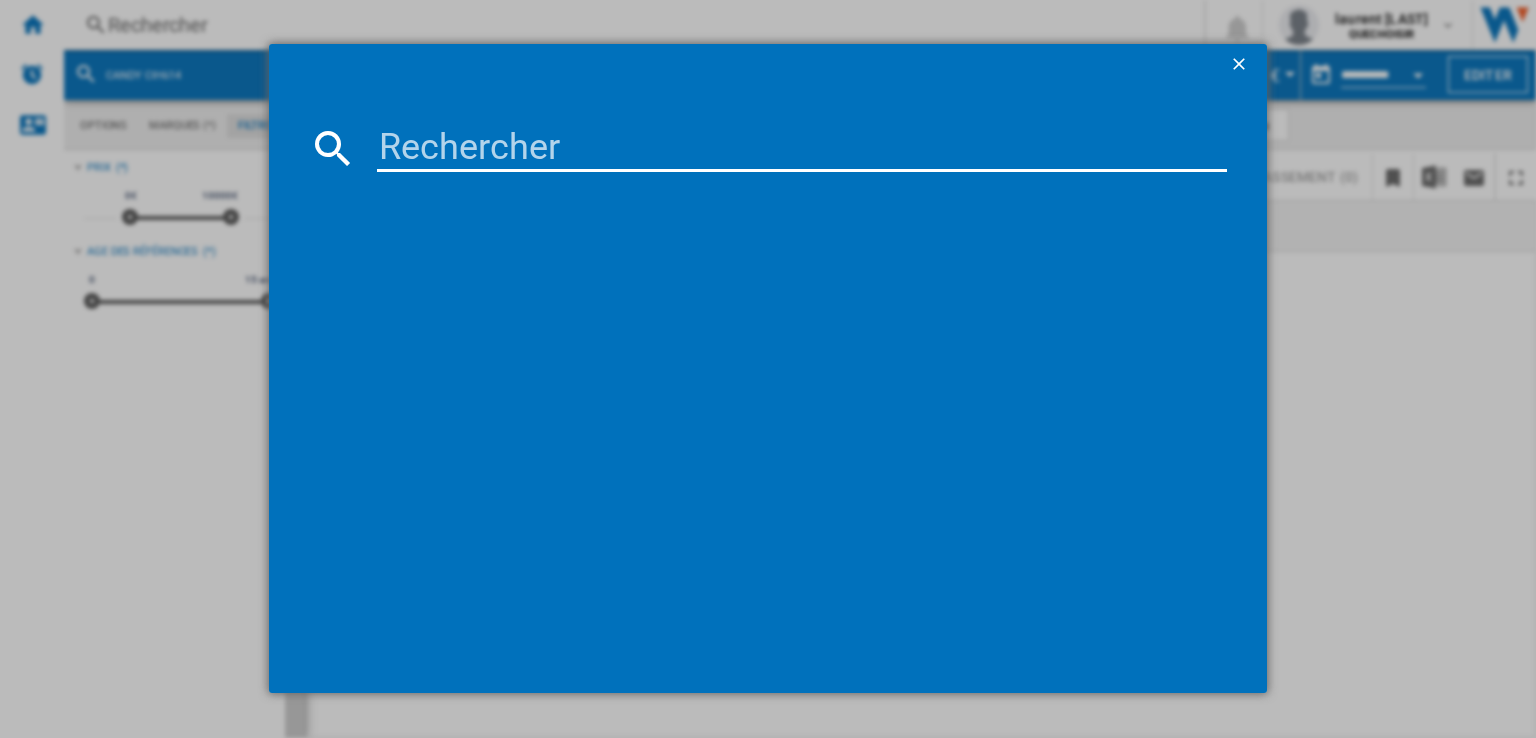 click at bounding box center [802, 148] 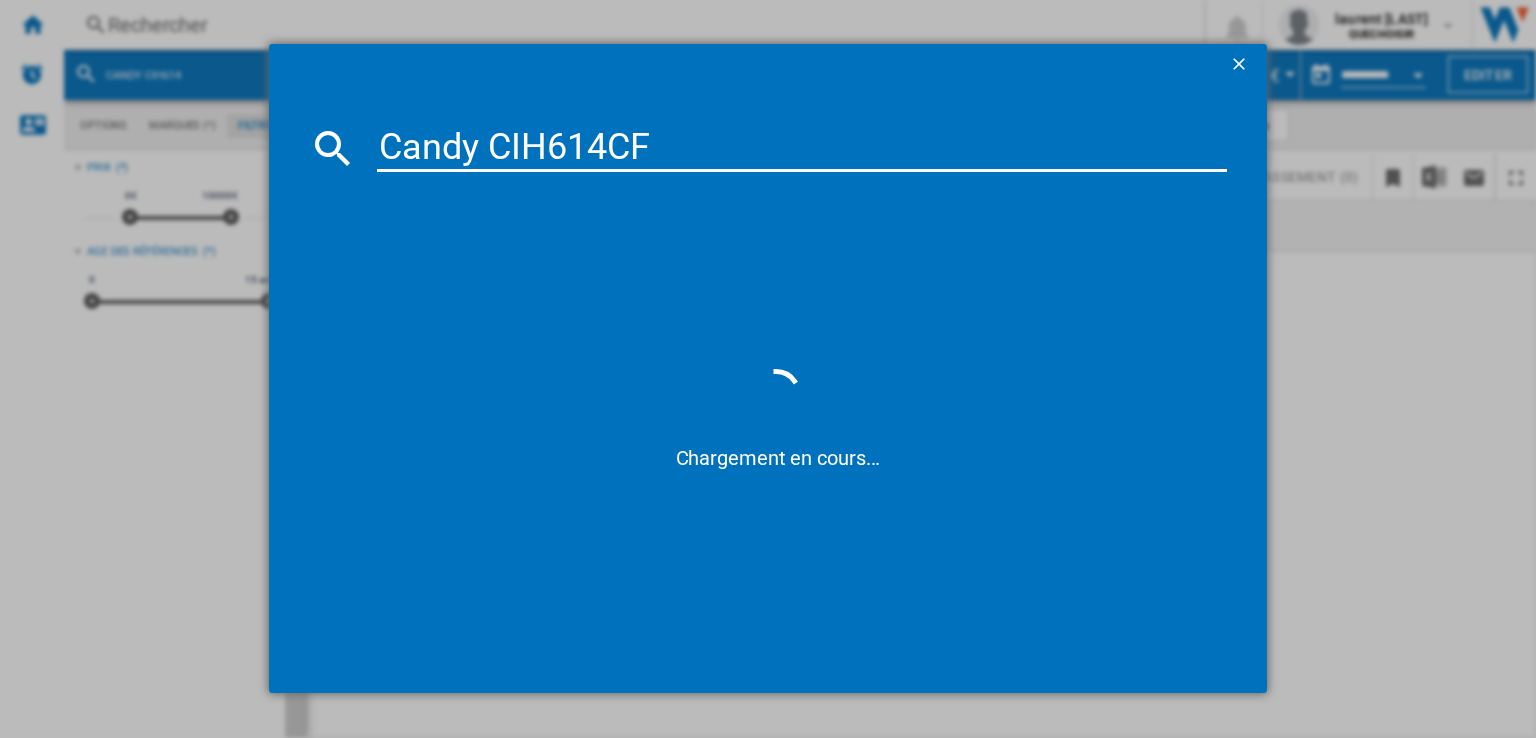 drag, startPoint x: 494, startPoint y: 150, endPoint x: 482, endPoint y: 150, distance: 12 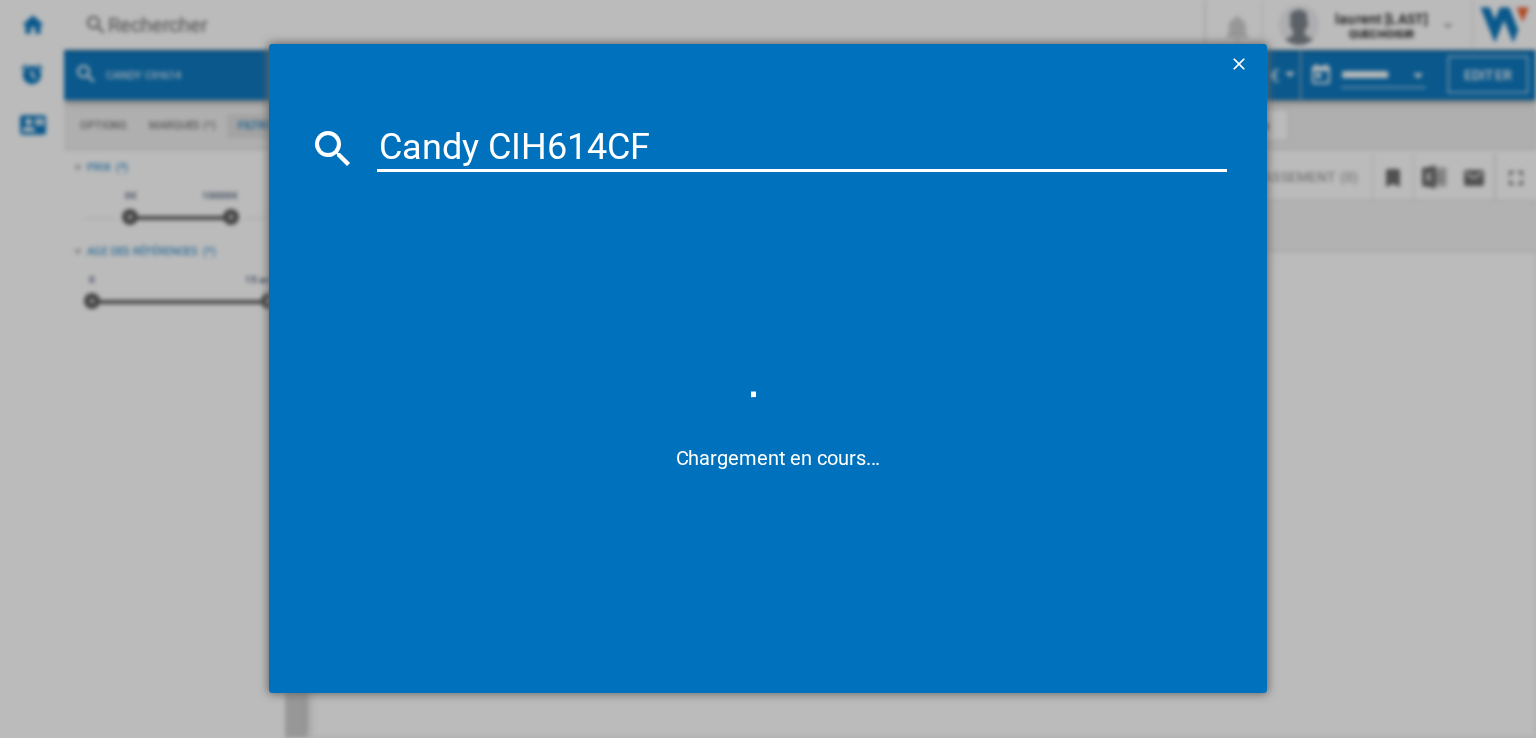 drag, startPoint x: 628, startPoint y: 144, endPoint x: 690, endPoint y: 139, distance: 62.201286 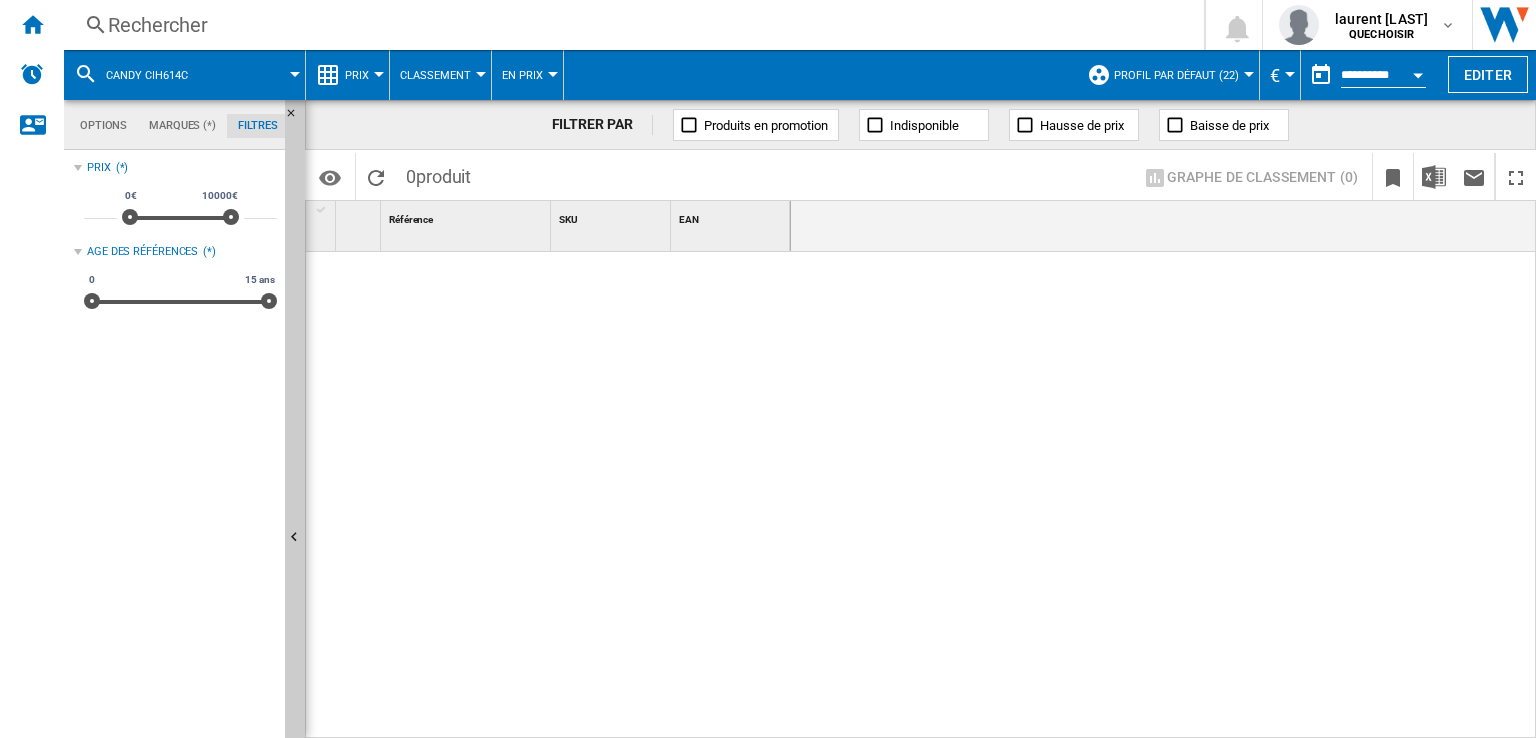 click on "Rechercher" at bounding box center [630, 25] 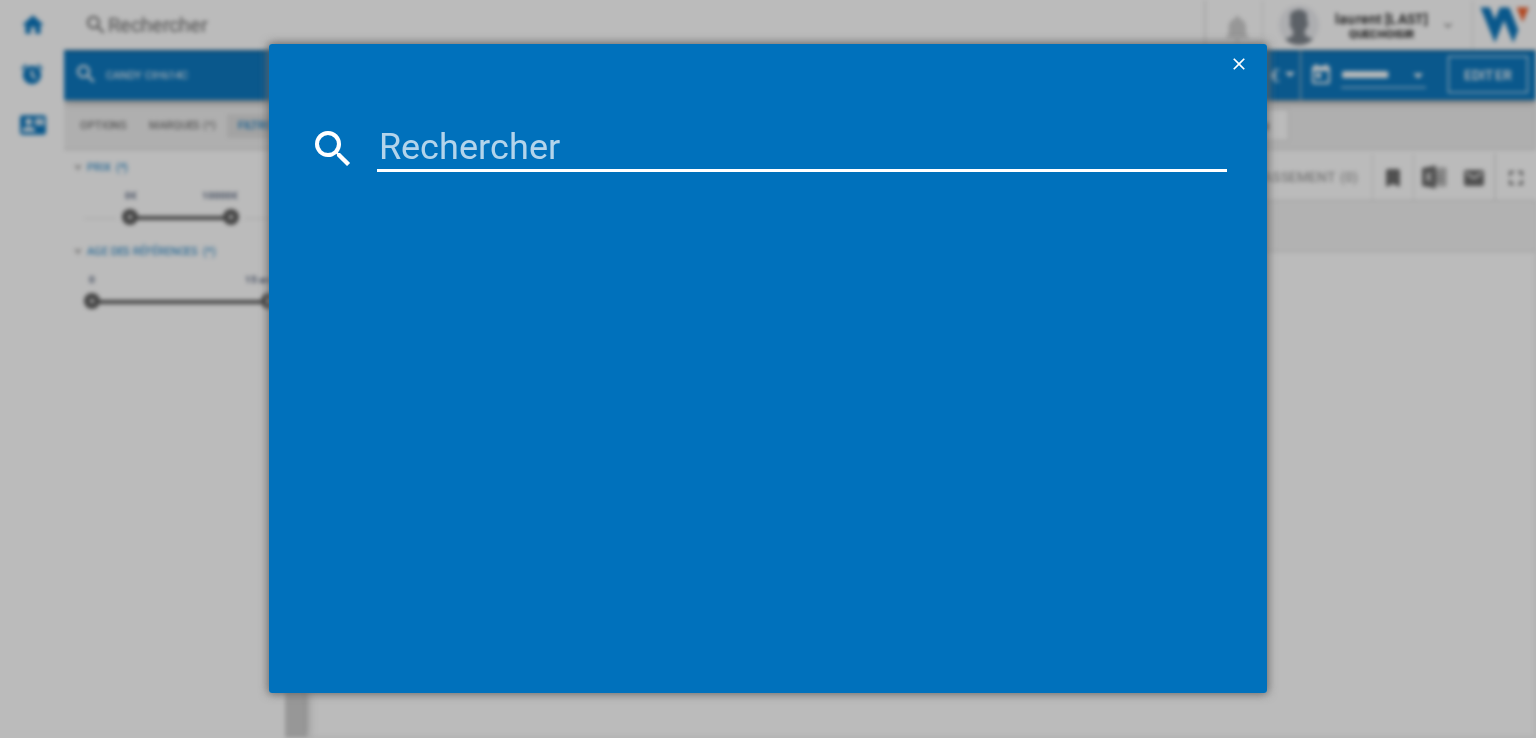 click at bounding box center [802, 148] 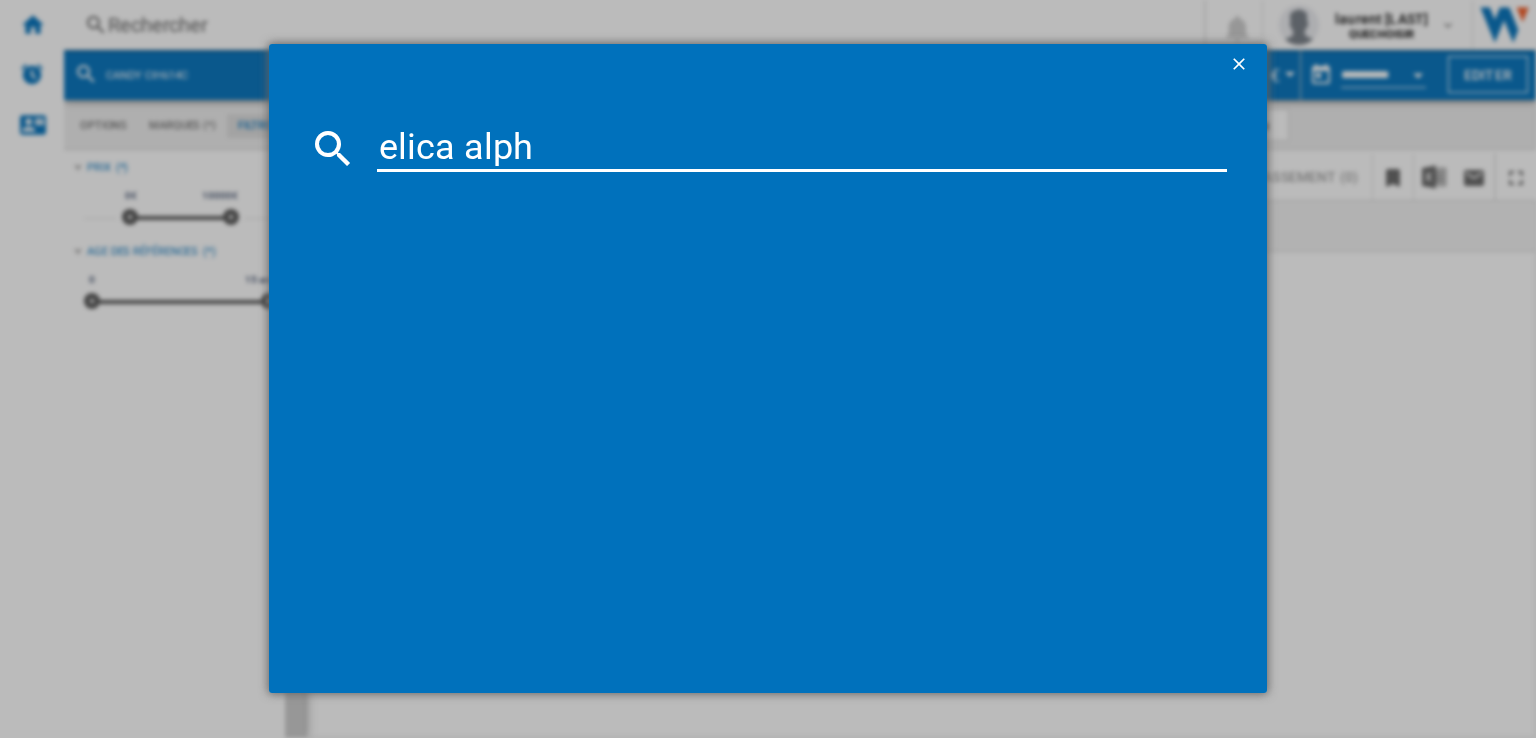 type on "elica alpha" 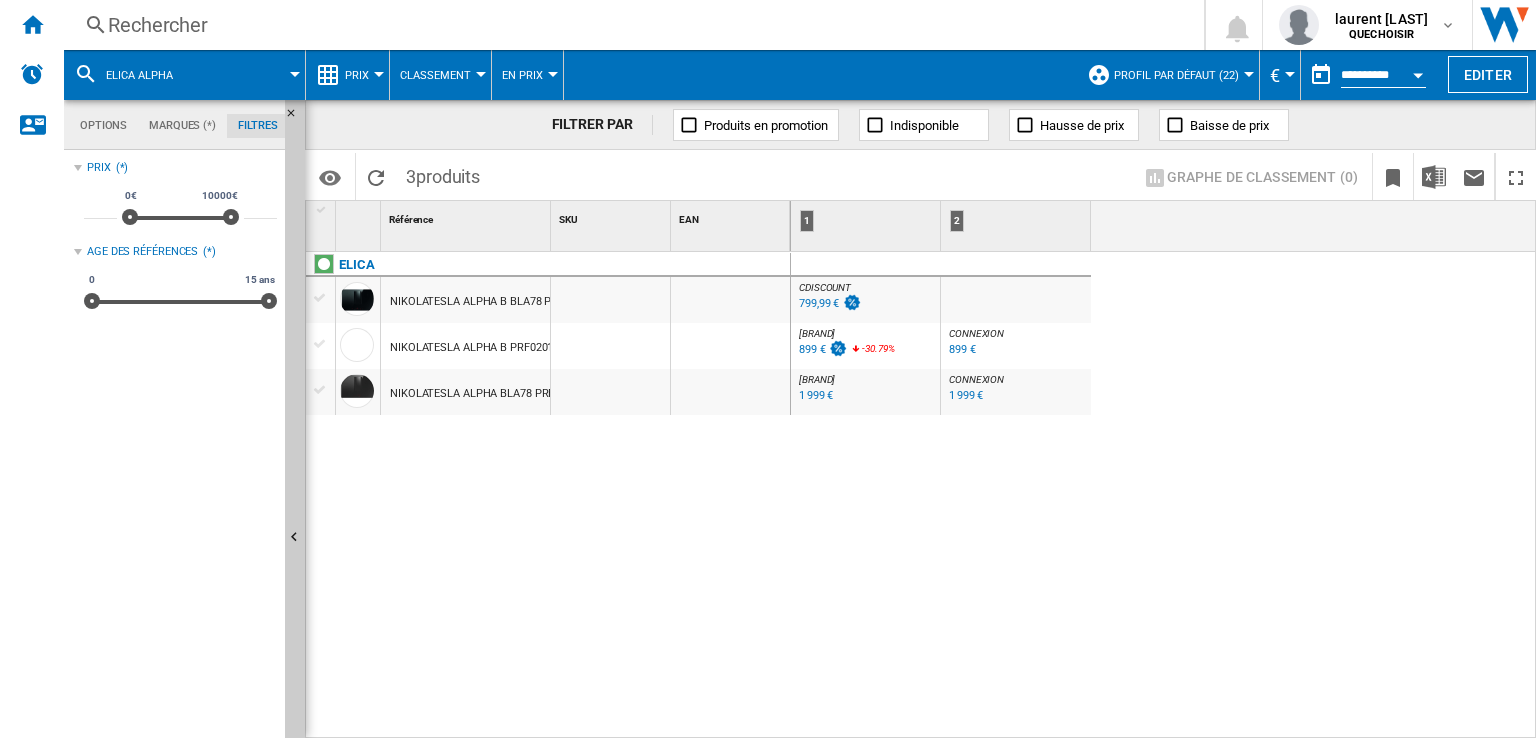click on "Rechercher" at bounding box center (630, 25) 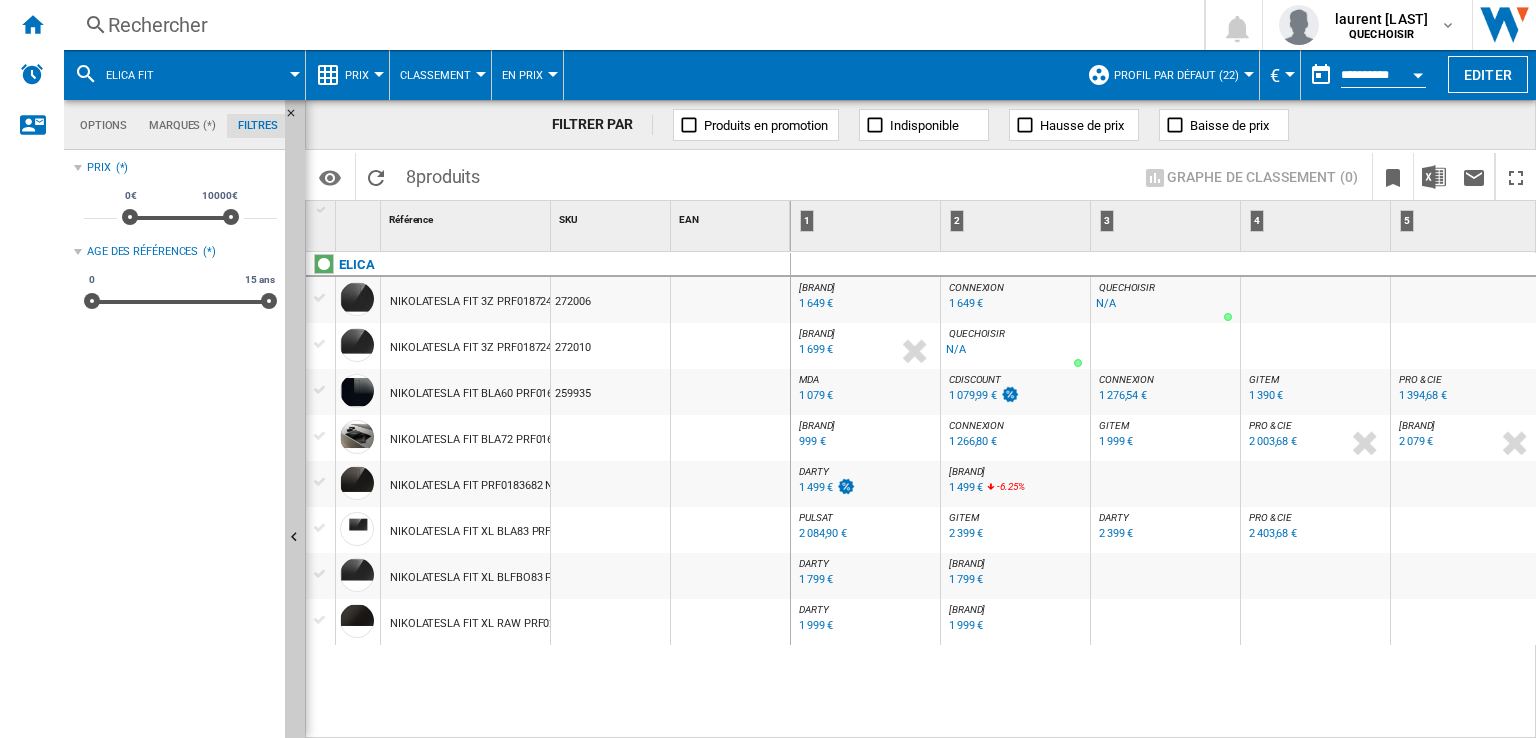 click on "Rechercher" at bounding box center (630, 25) 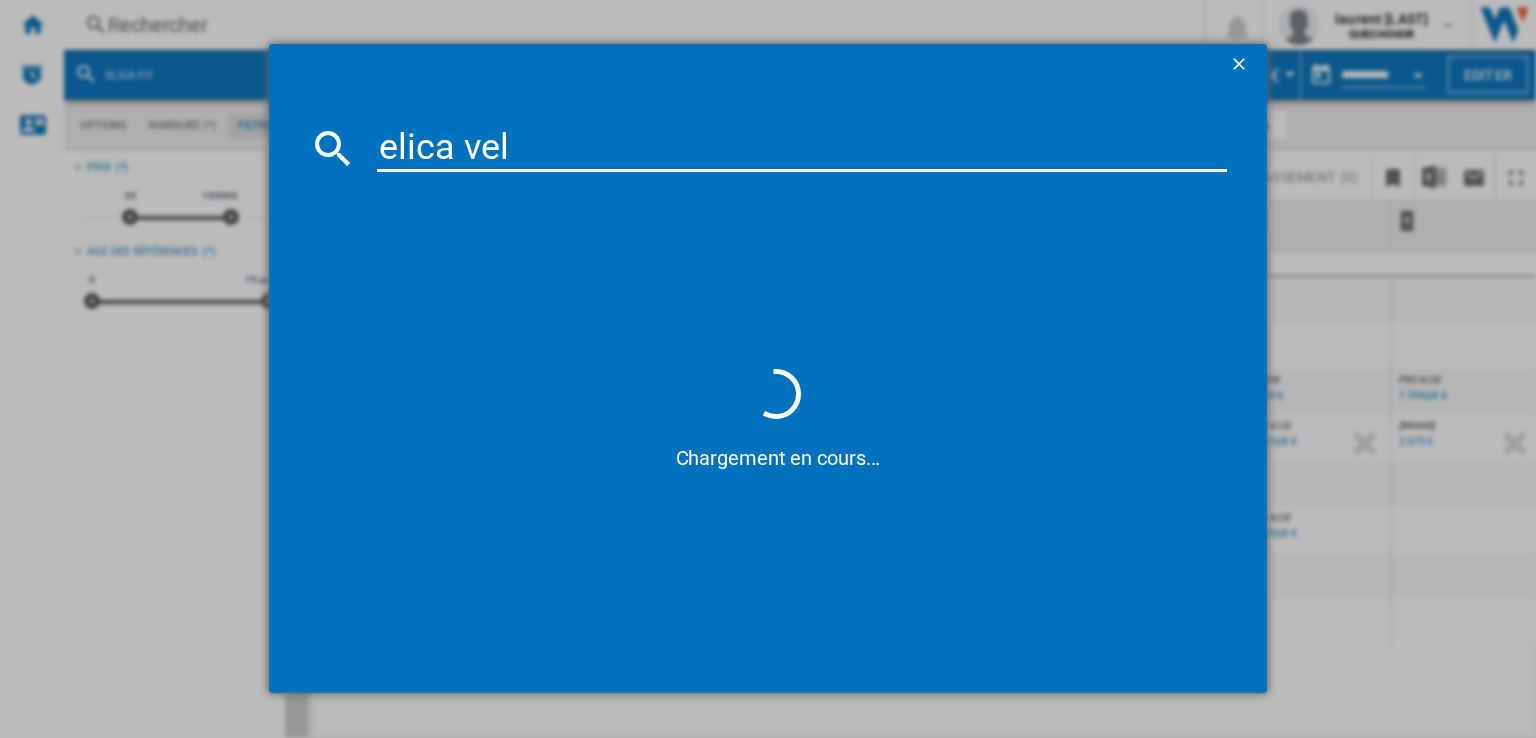 type on "elica velv" 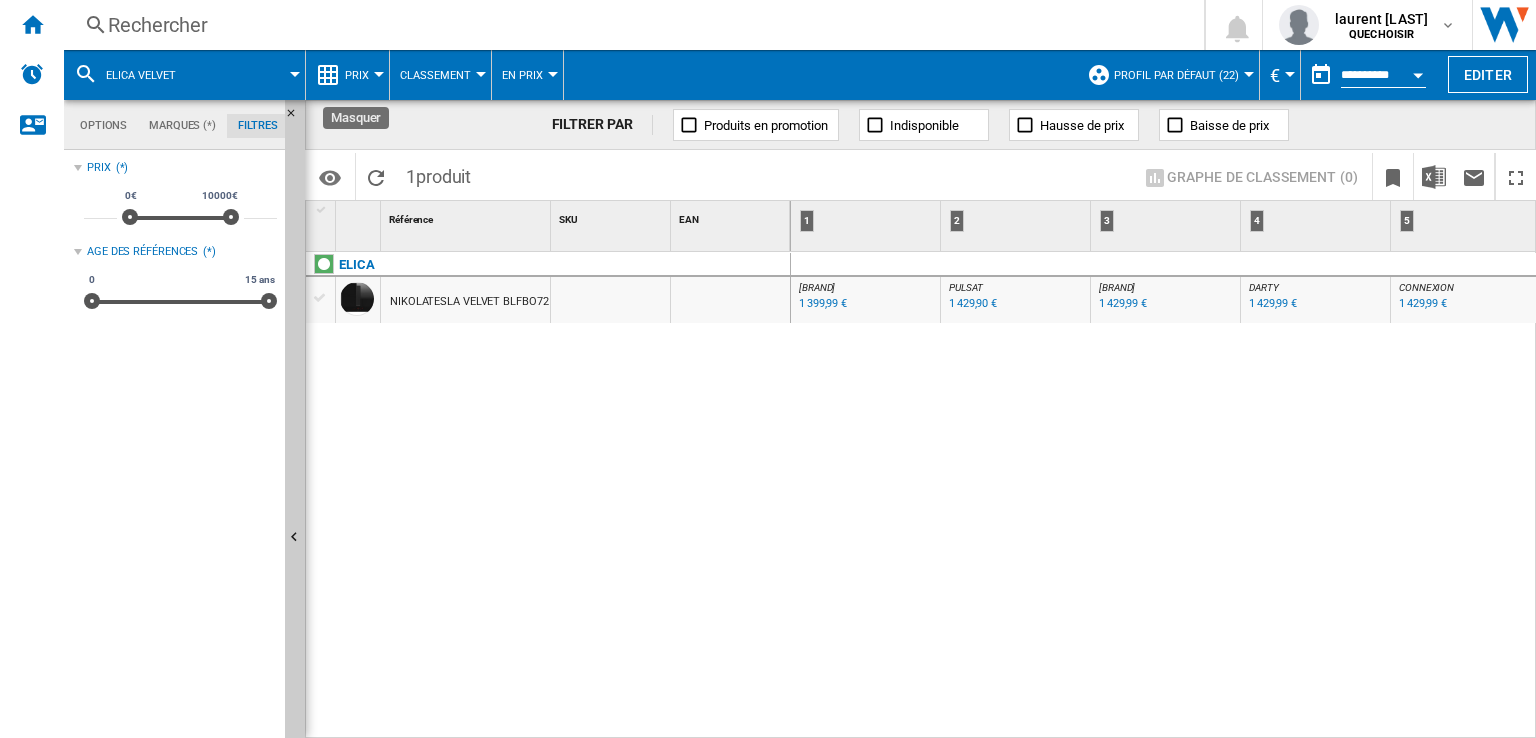 click at bounding box center (297, 118) 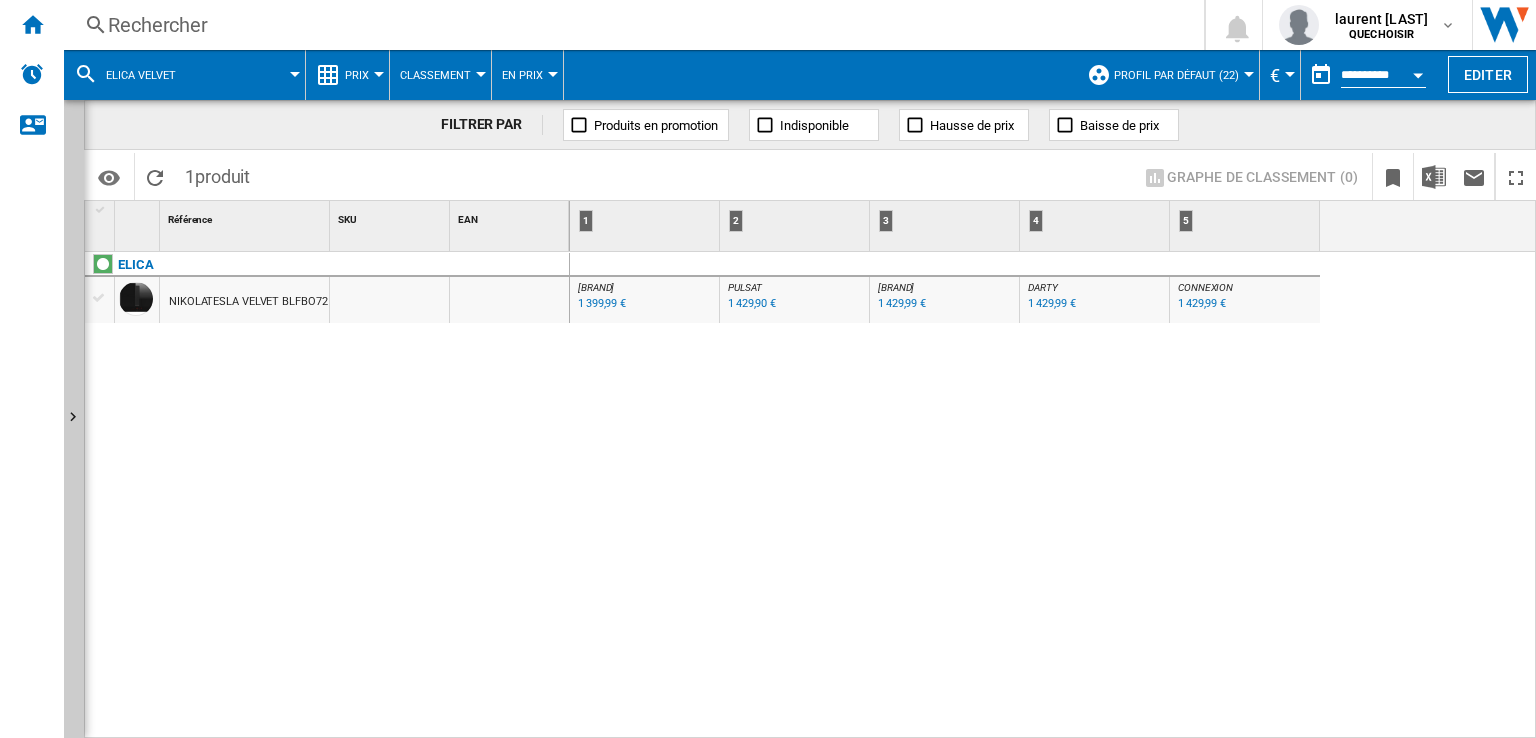 click on "DARTY" at bounding box center (1043, 287) 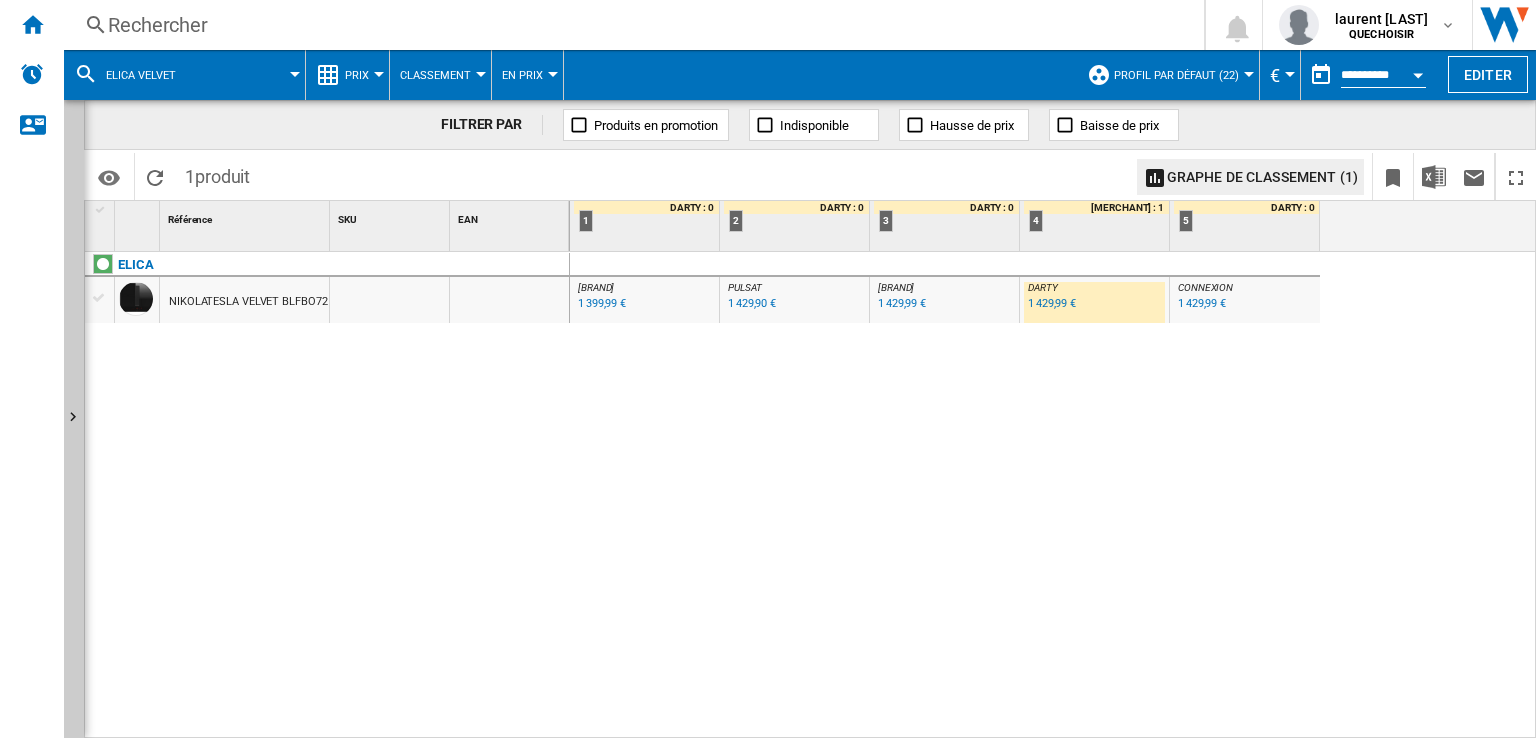 click on "Rechercher" at bounding box center [630, 25] 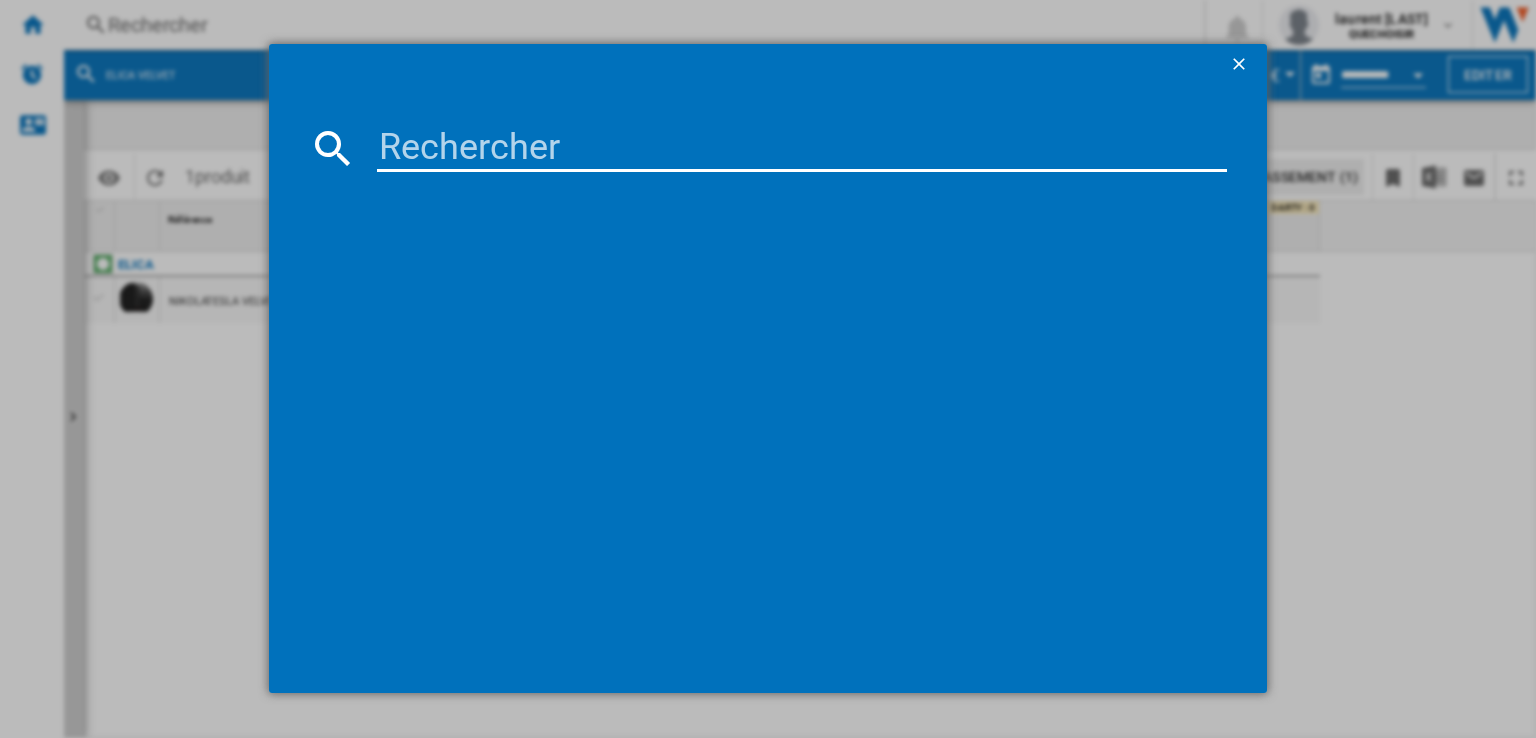 click at bounding box center (768, 388) 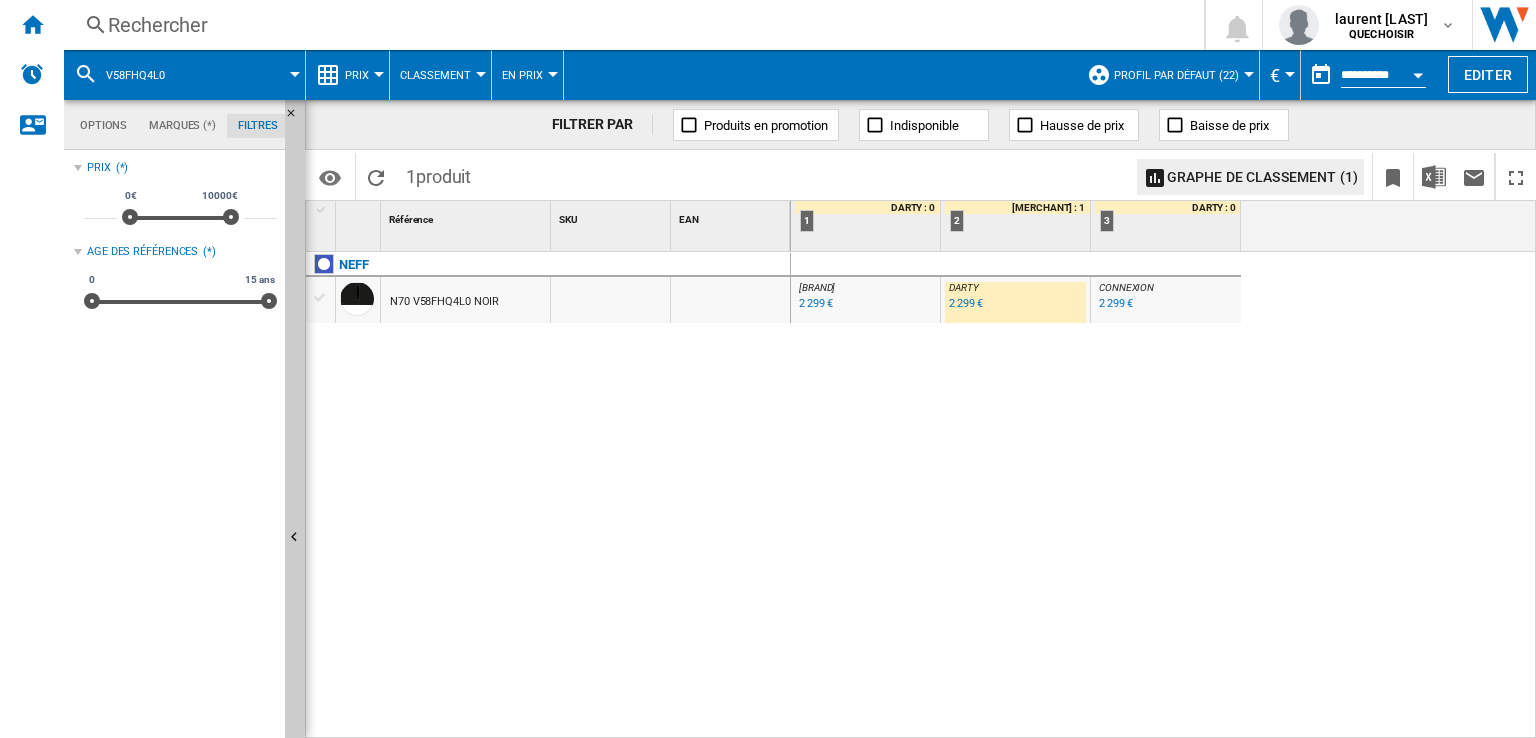 click on "2 299 €" at bounding box center [966, 303] 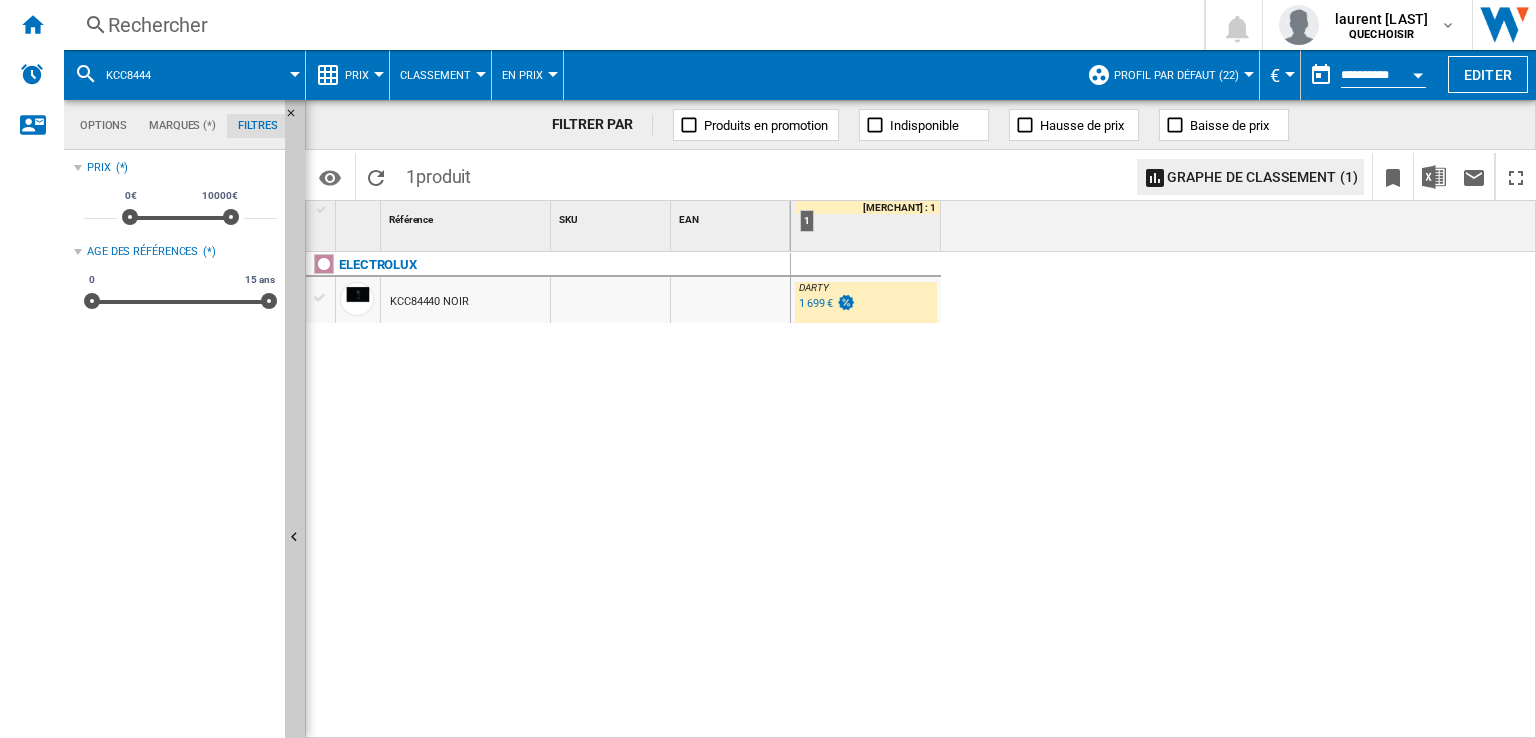 click on "Rechercher" at bounding box center (630, 25) 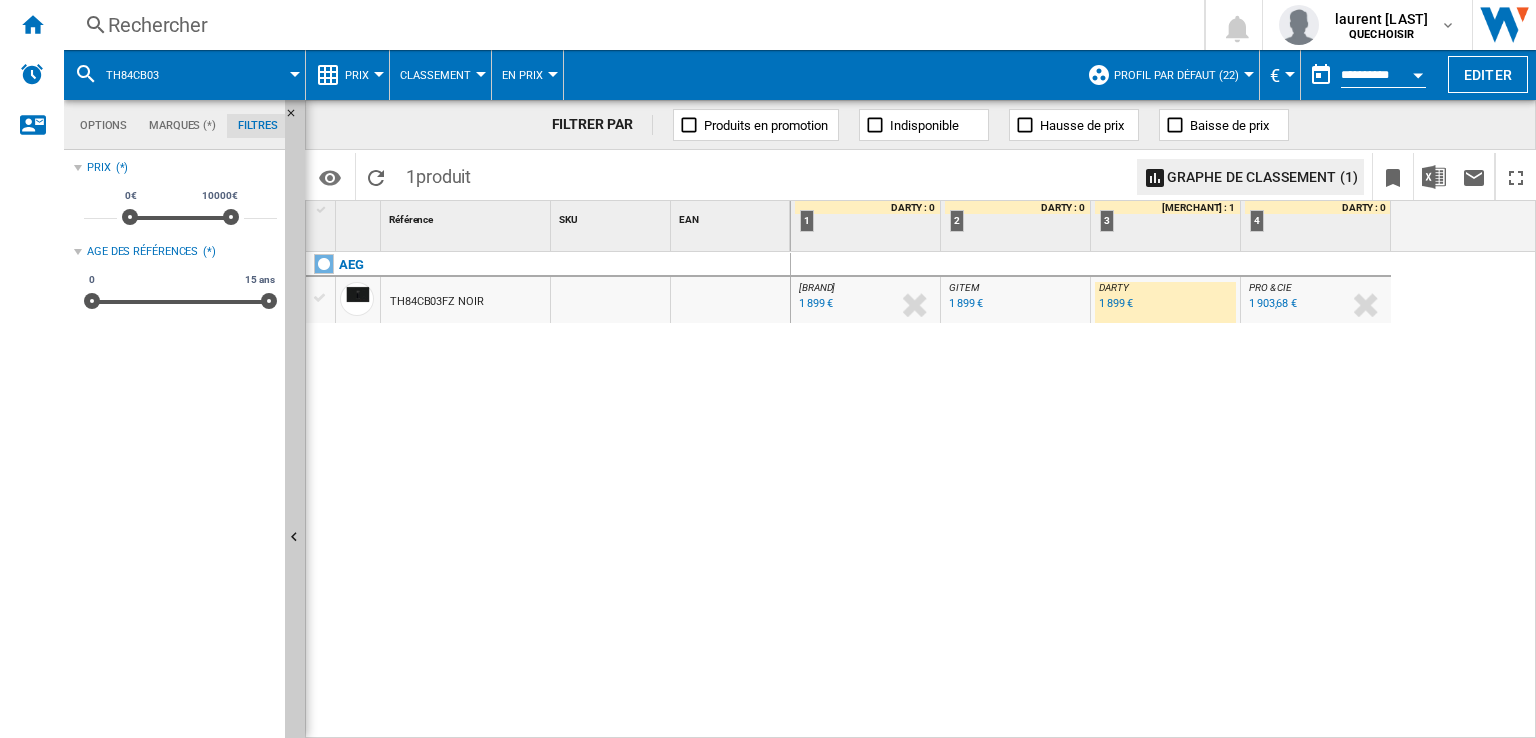 click on "Rechercher" at bounding box center [630, 25] 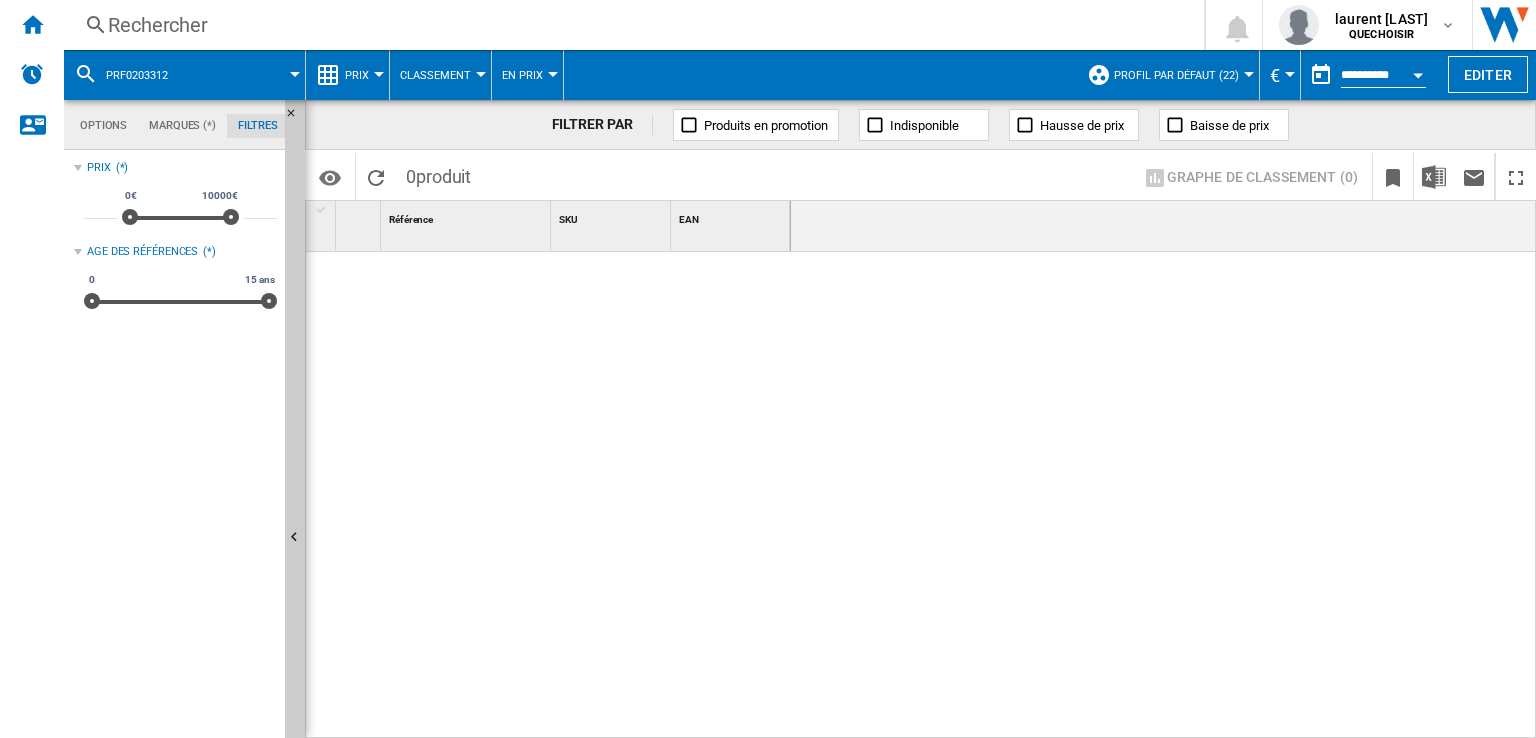click on "Rechercher" at bounding box center [630, 25] 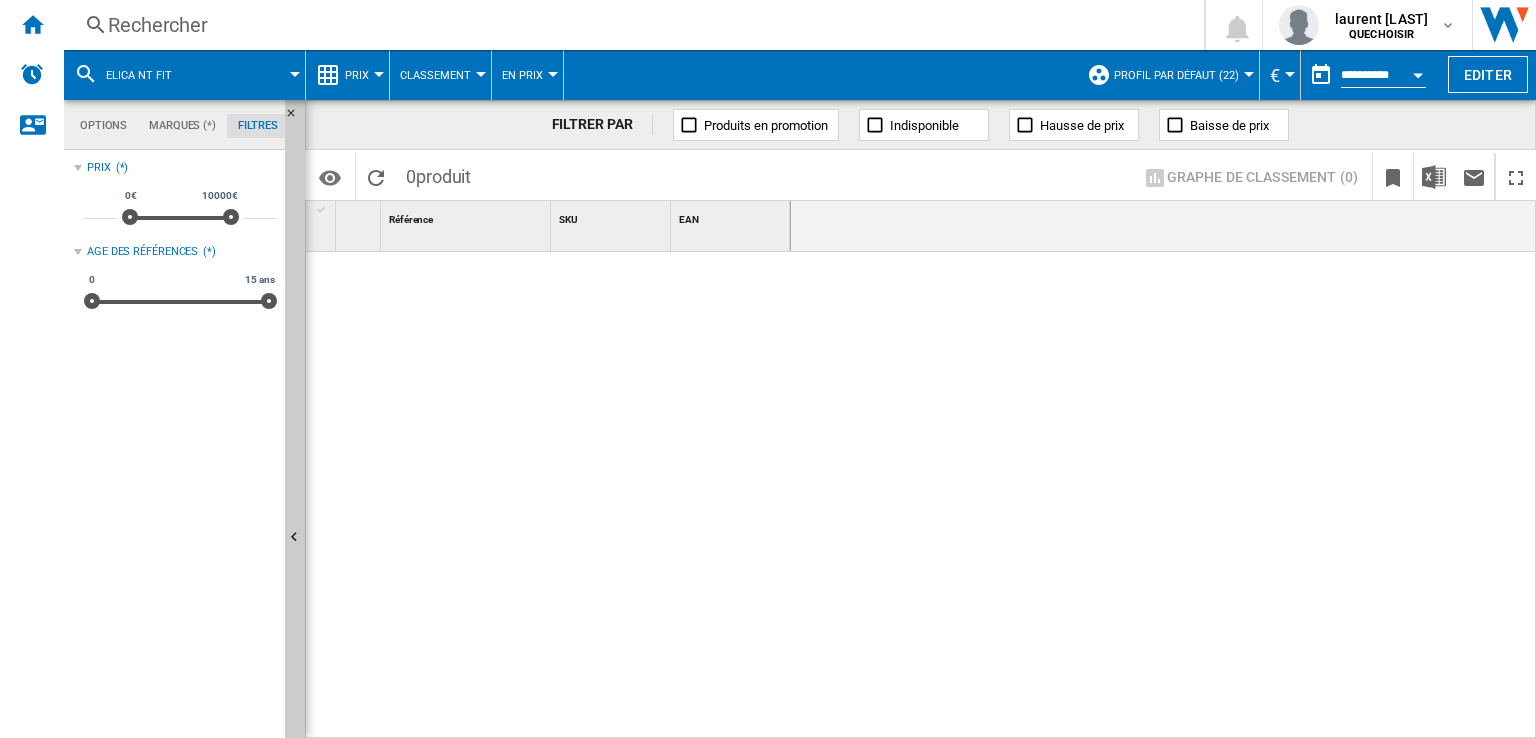 click on "Rechercher" at bounding box center [630, 25] 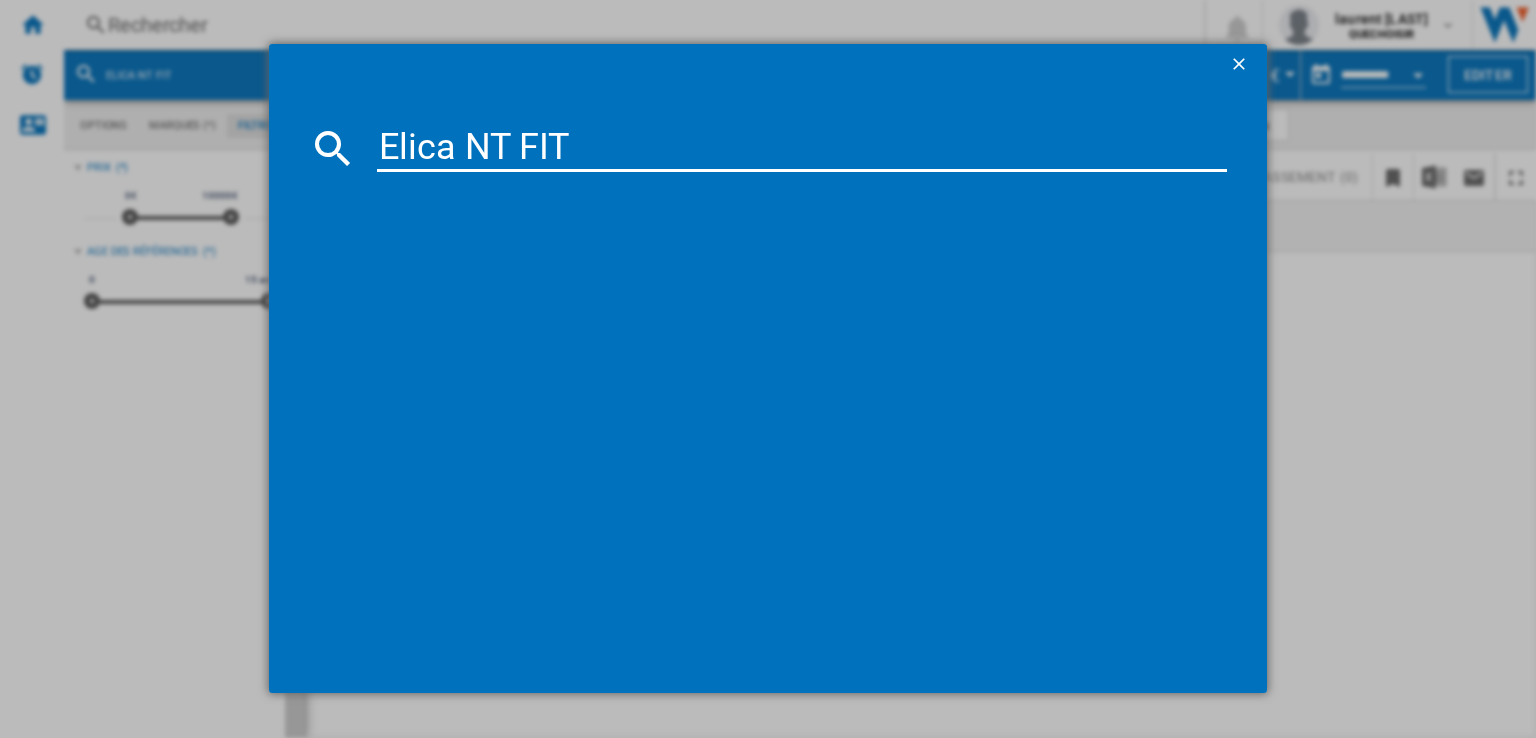 click on "Elica NT FIT" at bounding box center (802, 148) 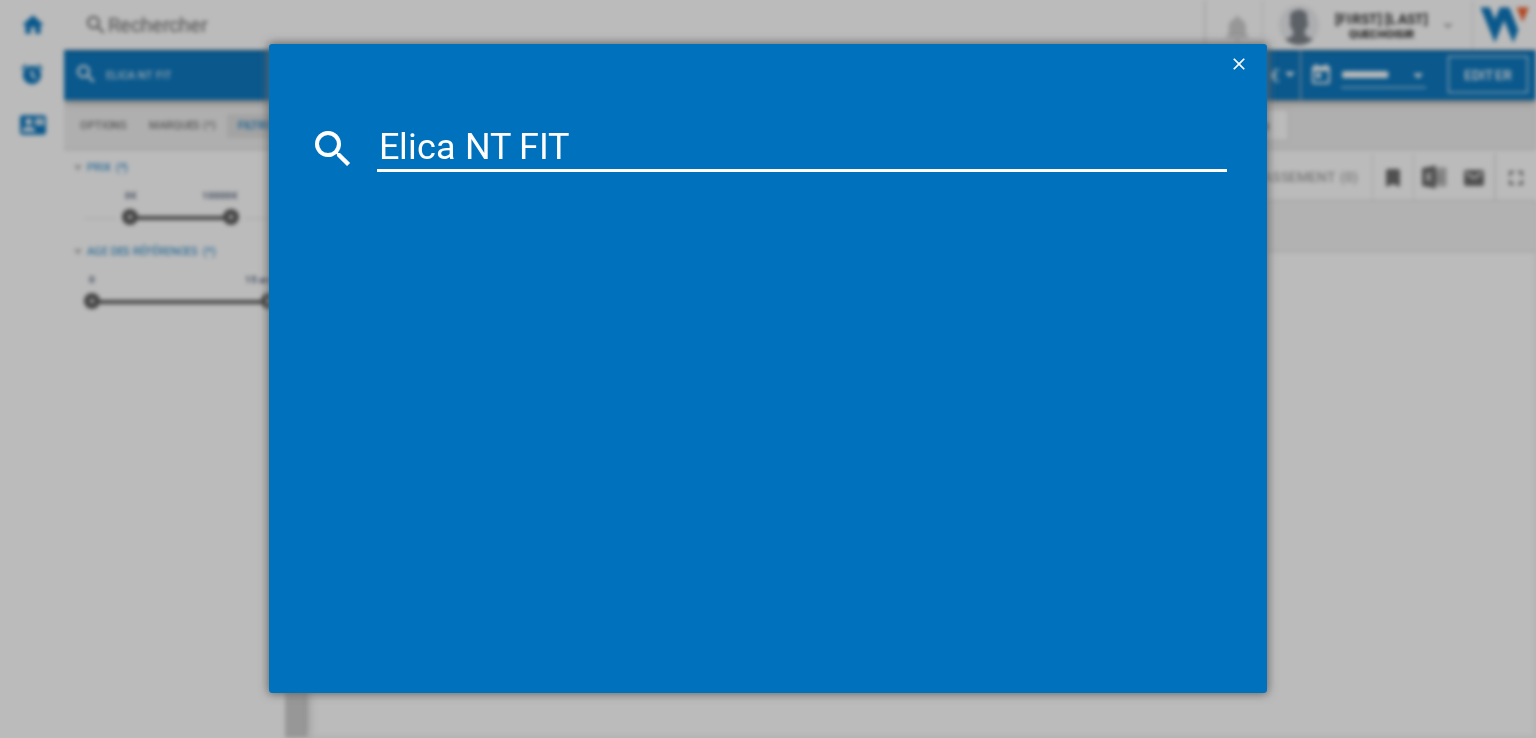 click on "Elica NT FIT" at bounding box center [802, 148] 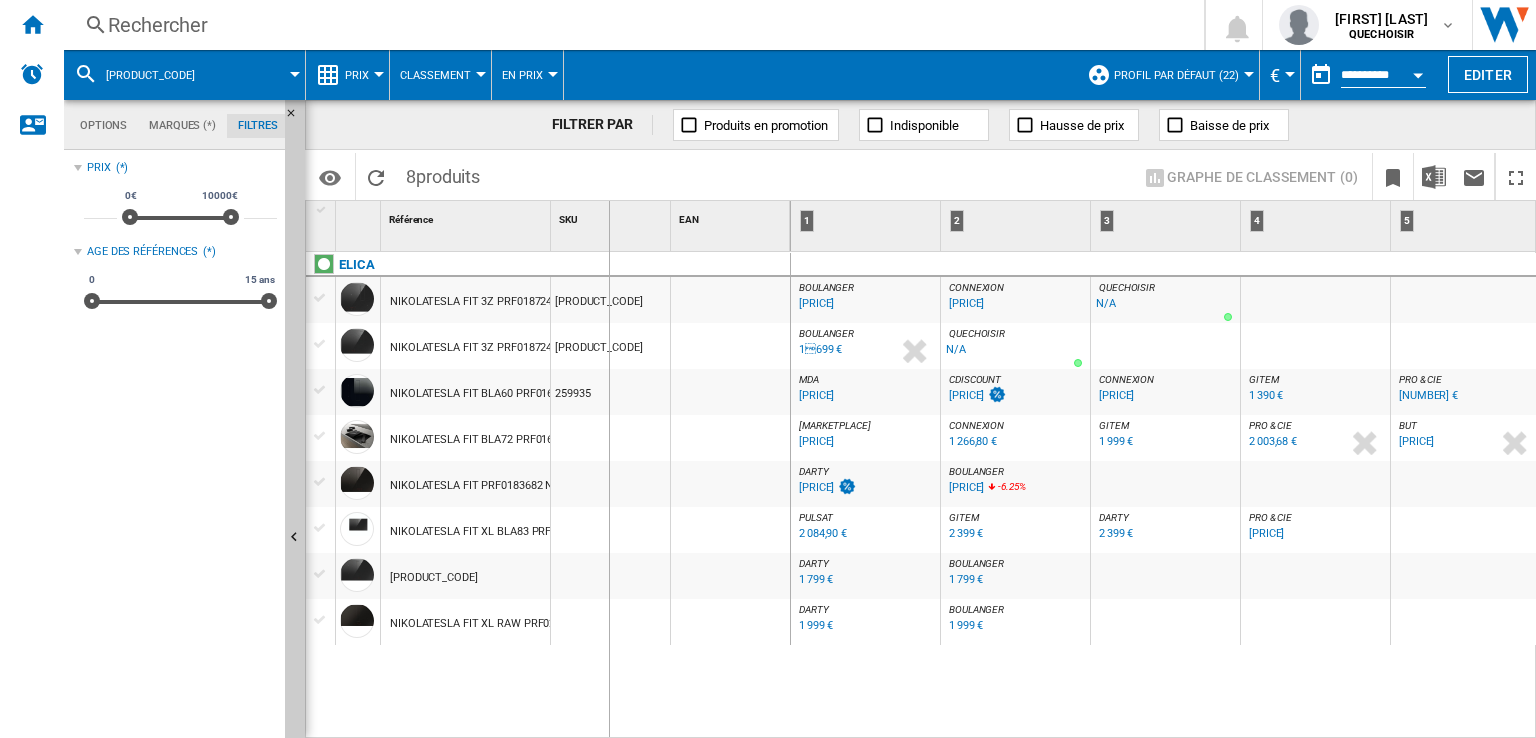drag, startPoint x: 548, startPoint y: 213, endPoint x: 646, endPoint y: 209, distance: 98.0816 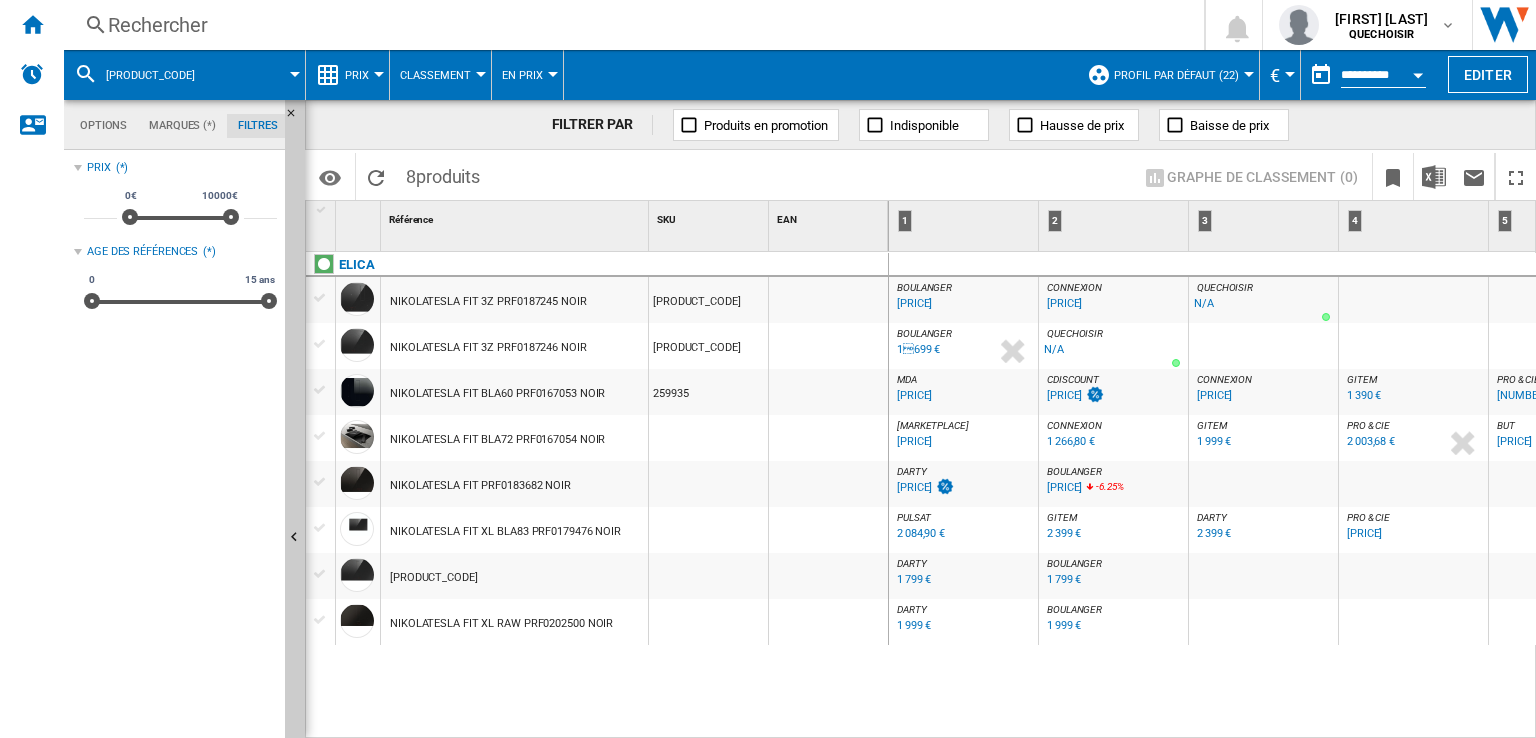 click on "DARTY" at bounding box center (912, 563) 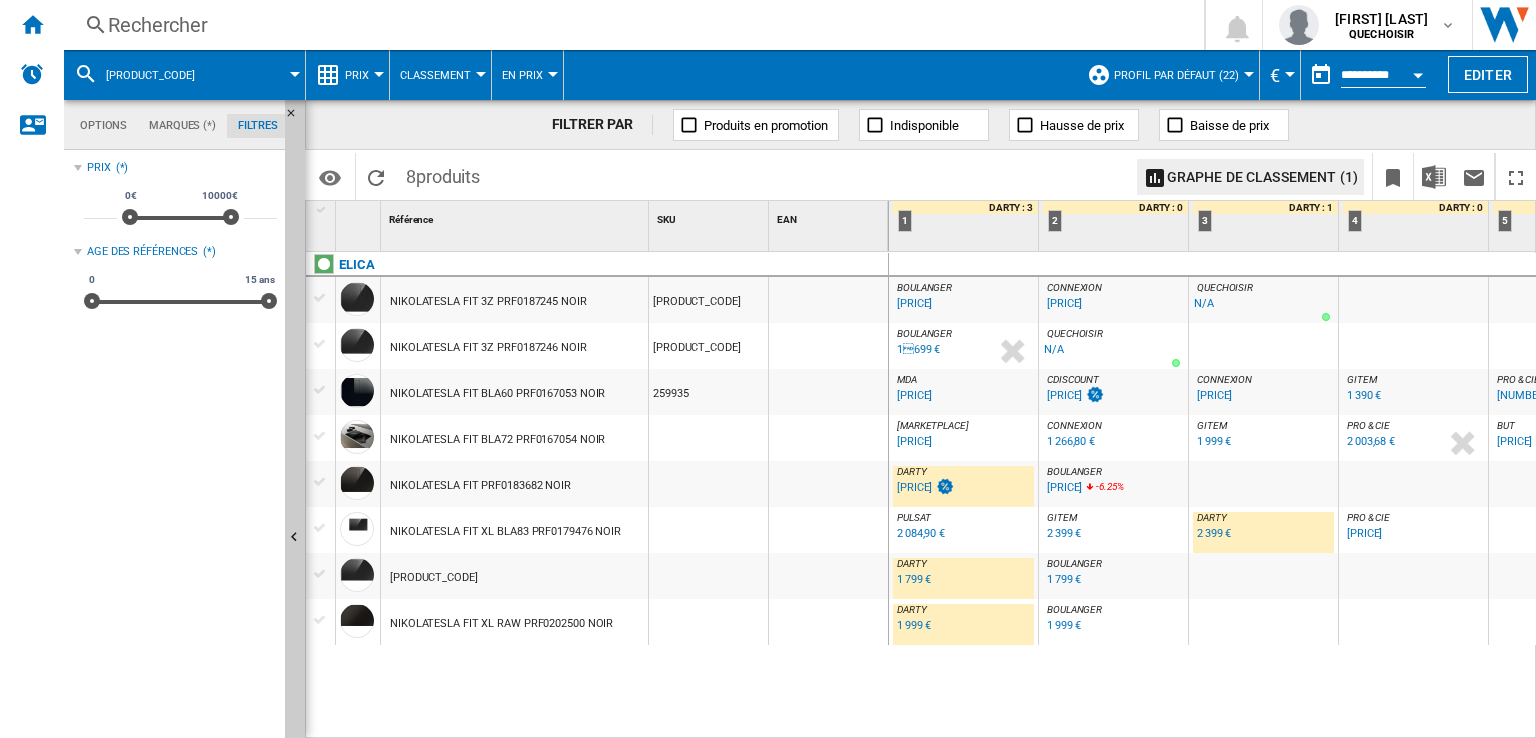 scroll, scrollTop: 0, scrollLeft: 345, axis: horizontal 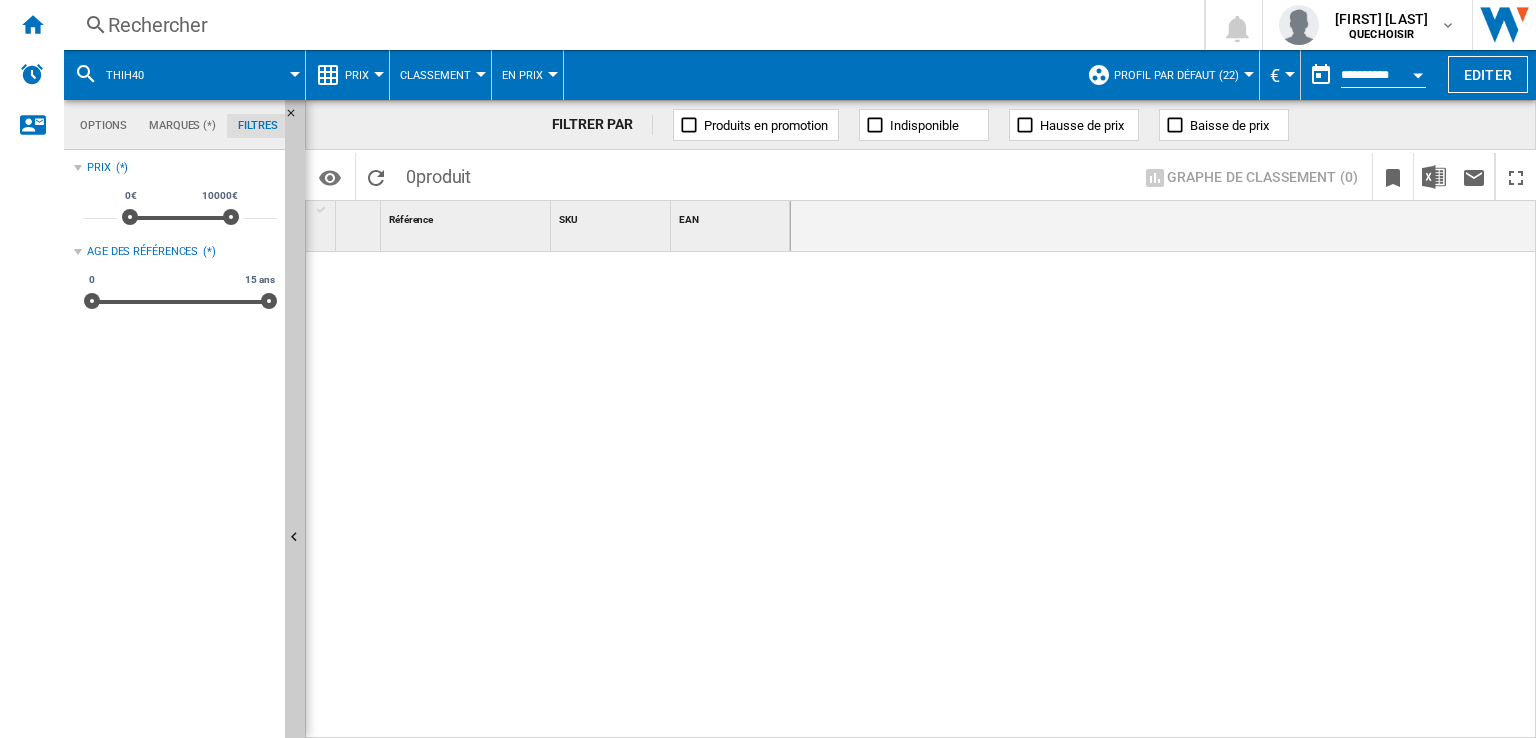 click on "Rechercher" at bounding box center (630, 25) 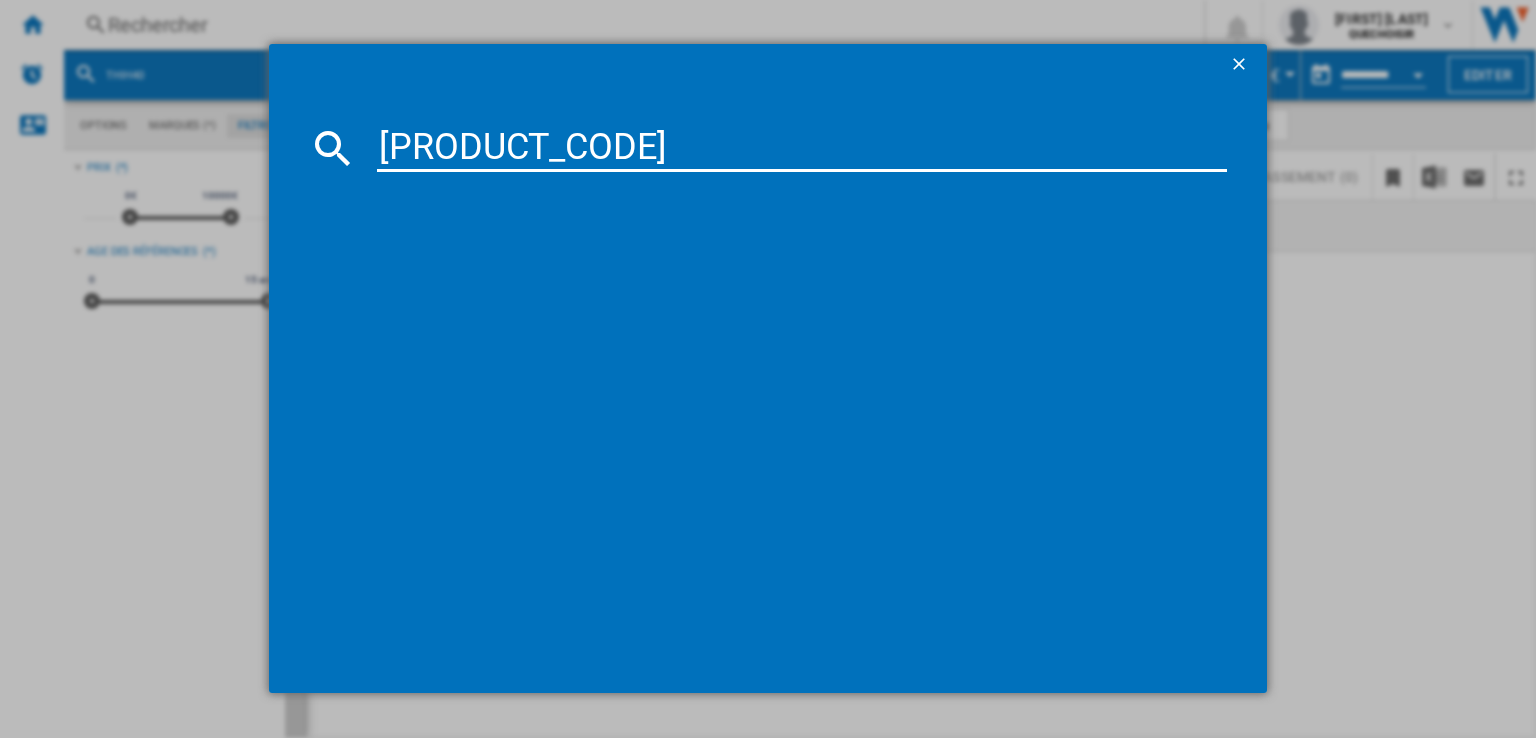 drag, startPoint x: 460, startPoint y: 133, endPoint x: 909, endPoint y: 125, distance: 449.07126 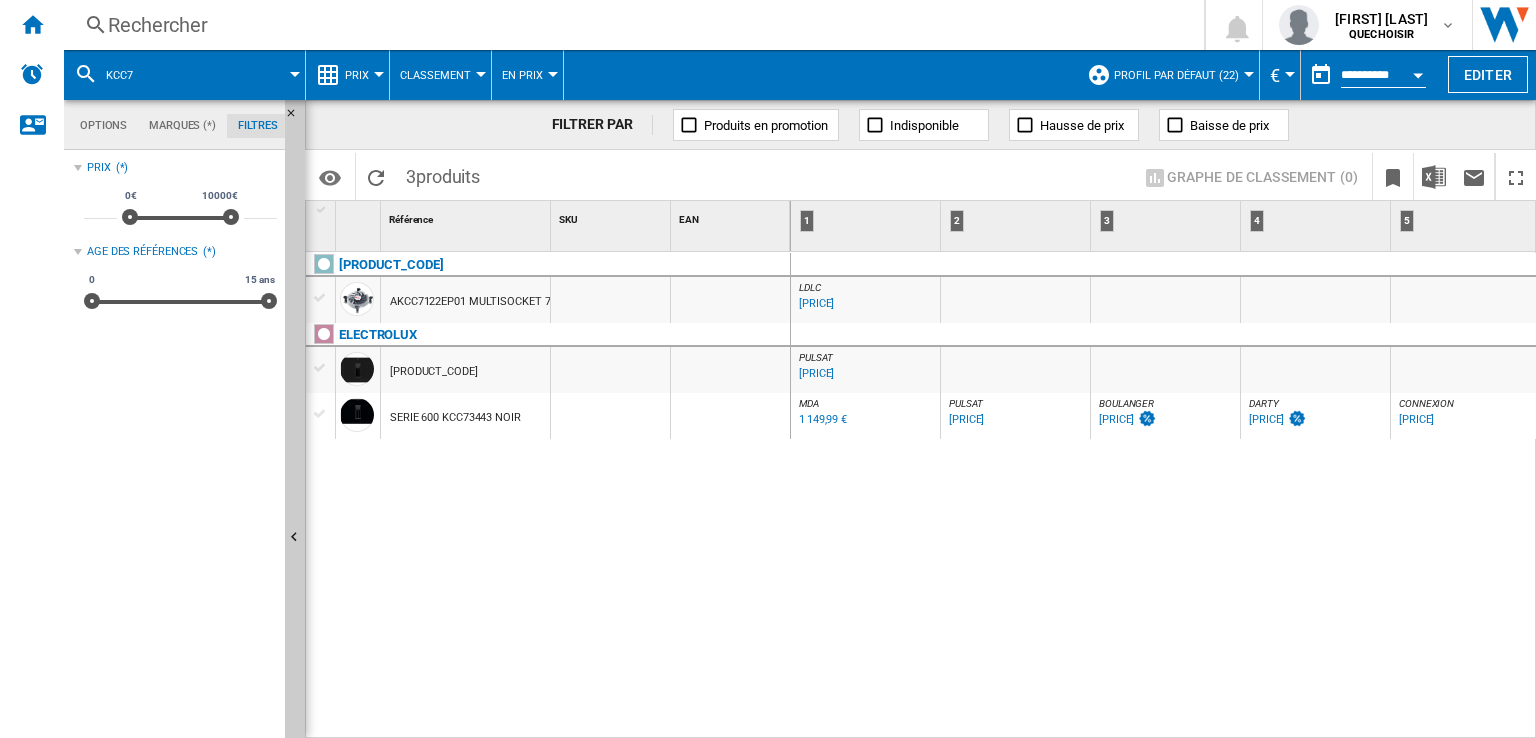 click on "Rechercher" at bounding box center (630, 25) 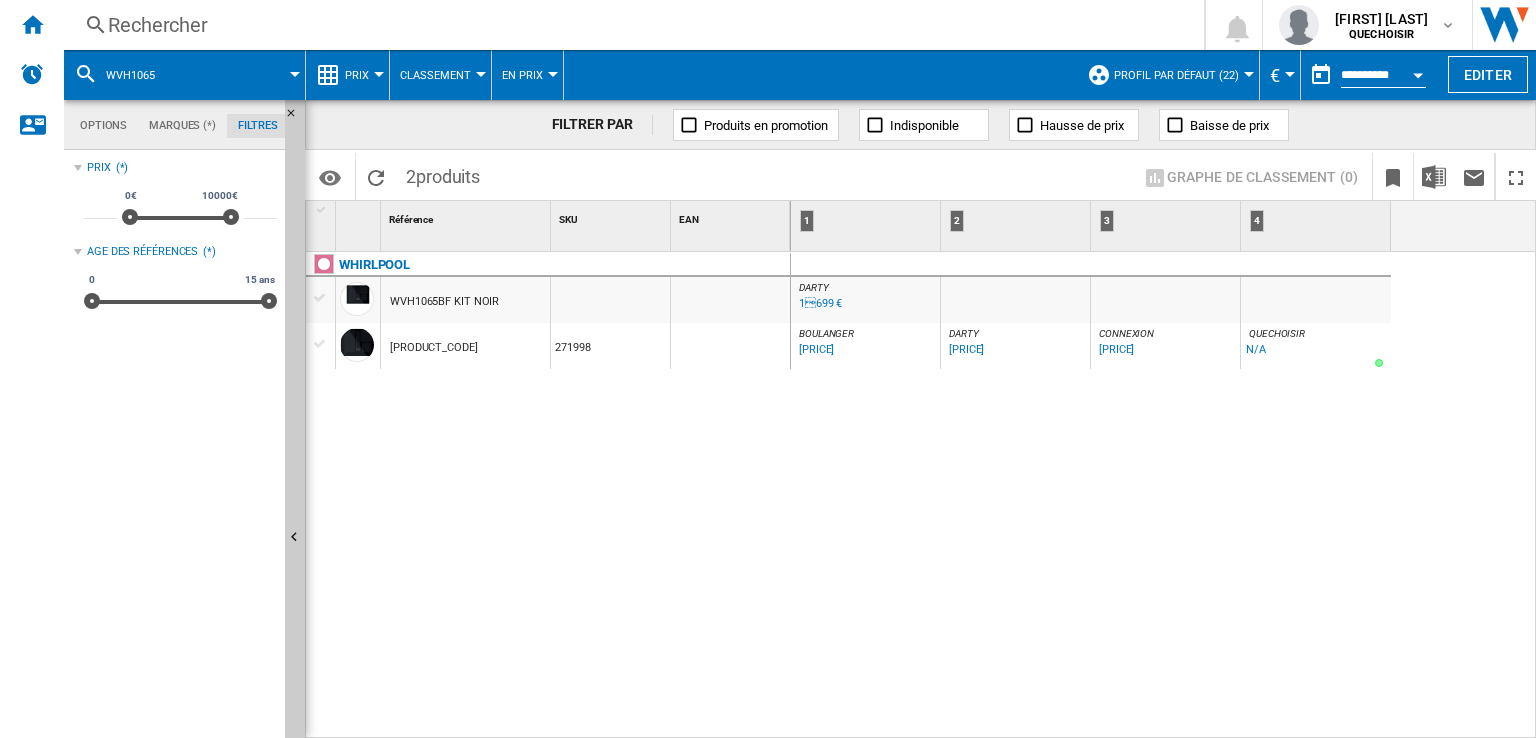 click on "Rechercher" at bounding box center [630, 25] 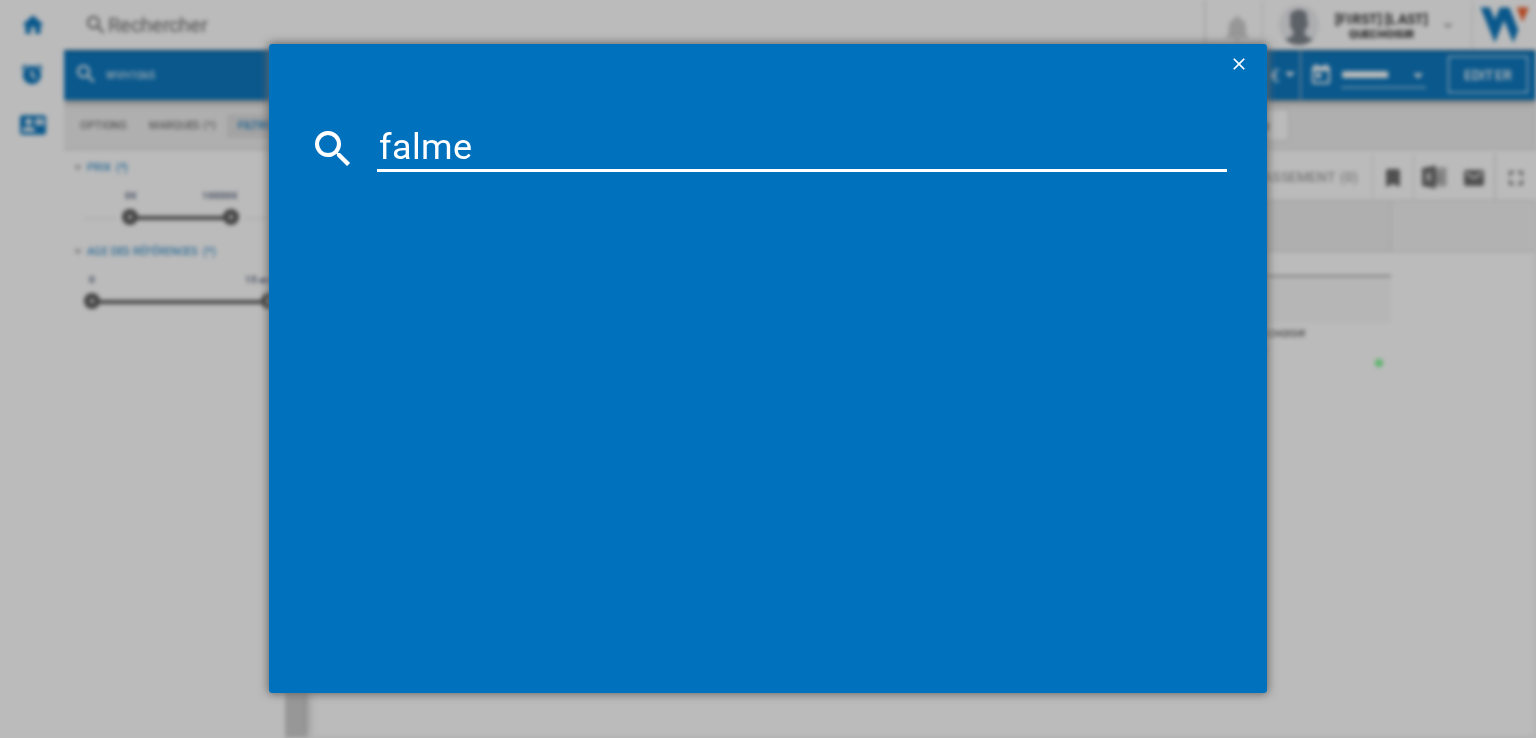 type on "falmec" 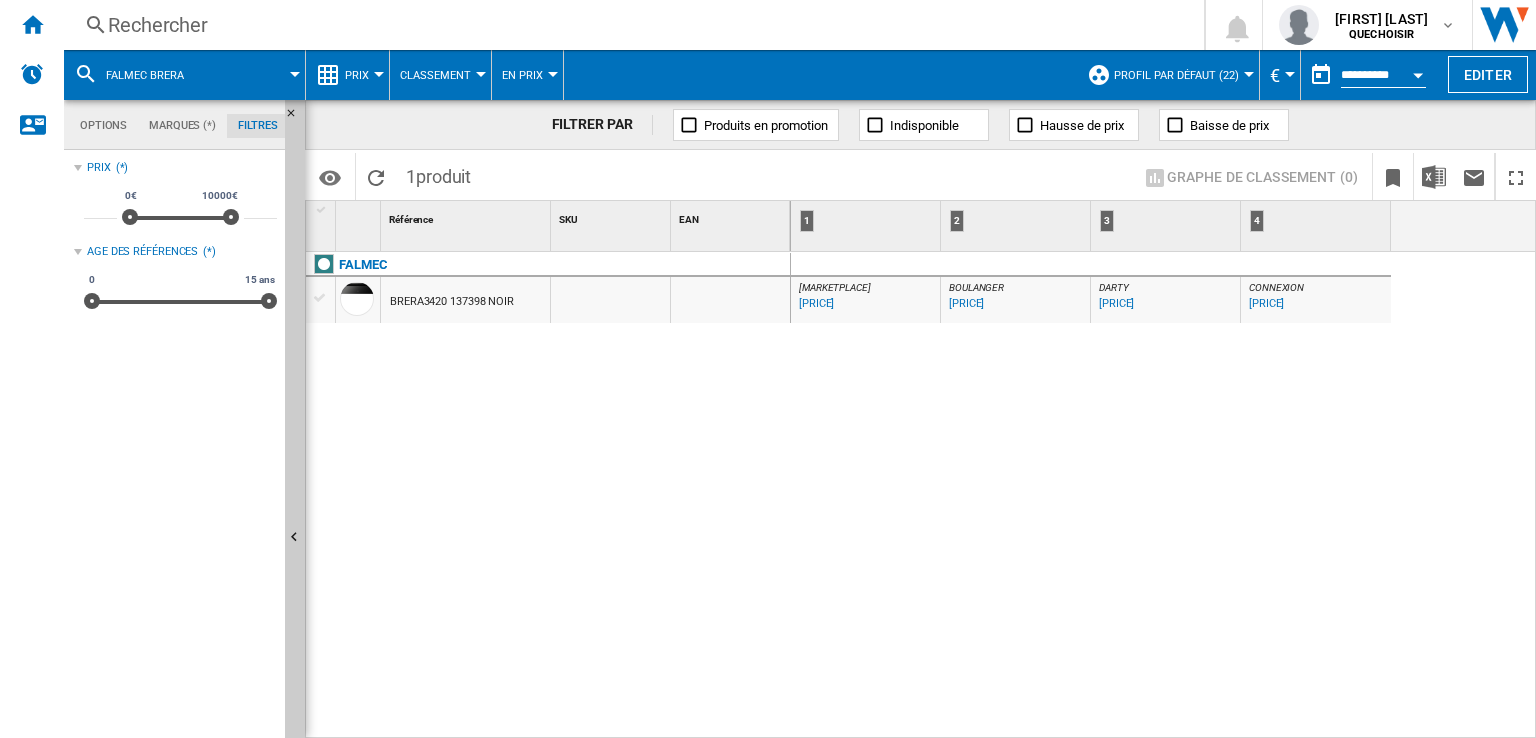 click on "Rechercher" at bounding box center (630, 25) 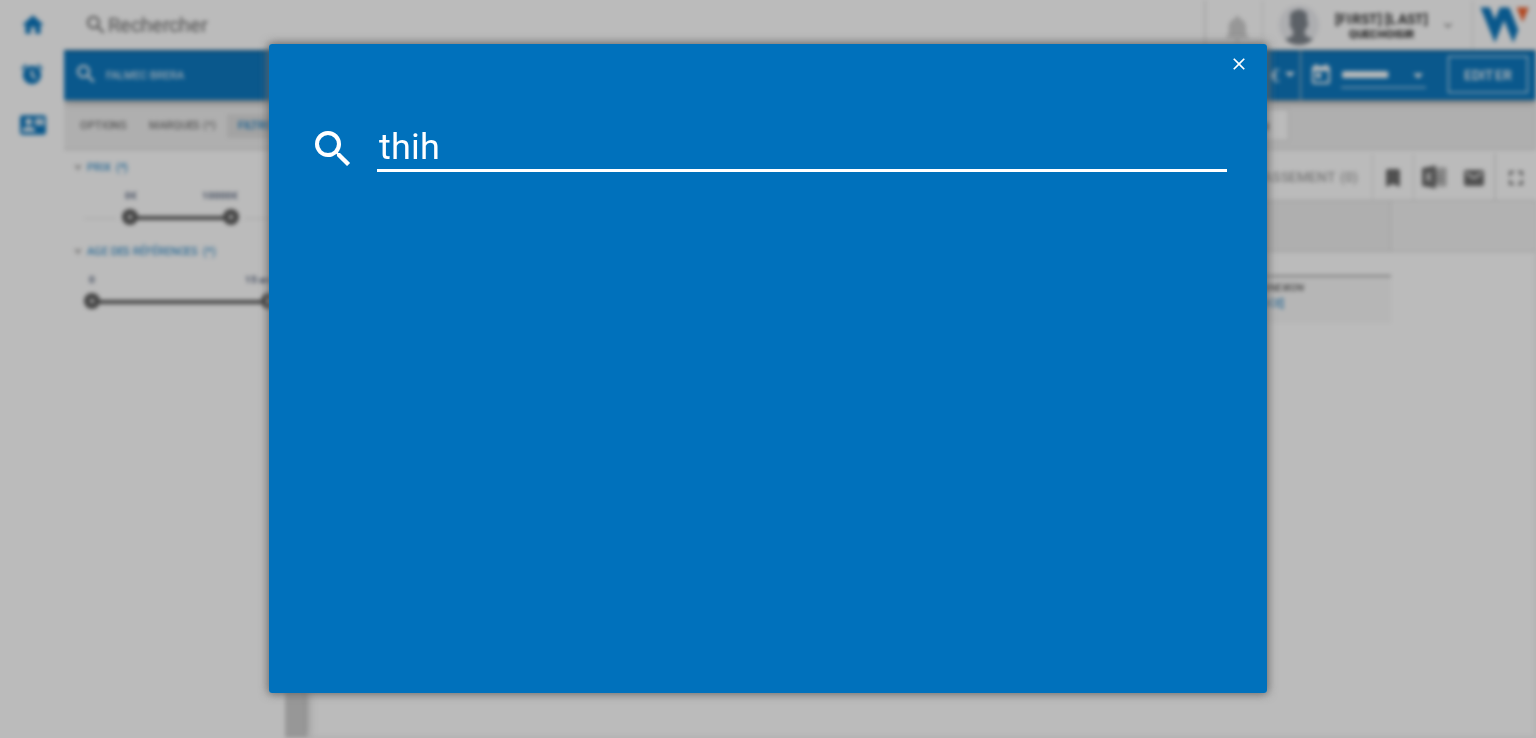 type on "thih" 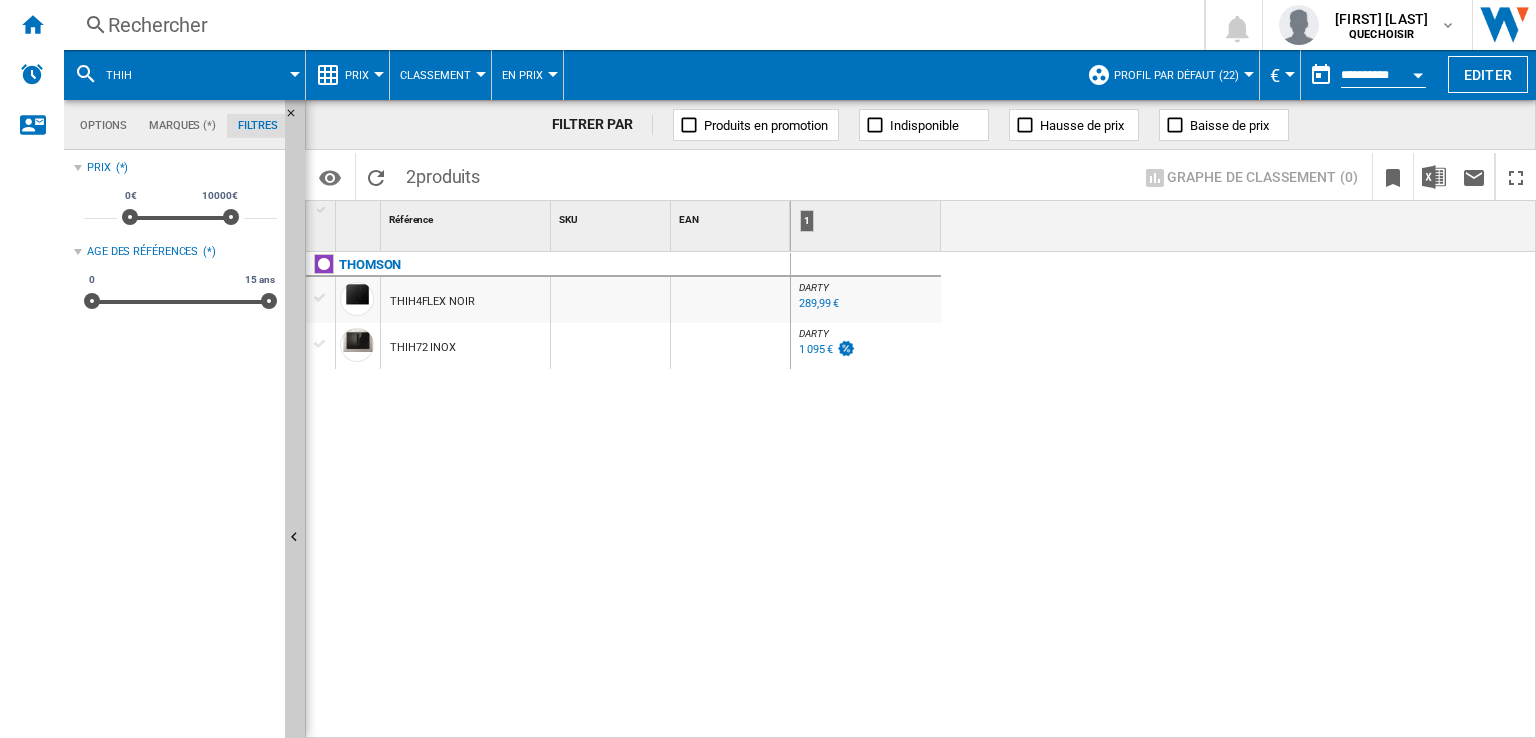 click on "THOMSON
THIH4FLEX NOIR
THIH72 INOX" at bounding box center (548, 491) 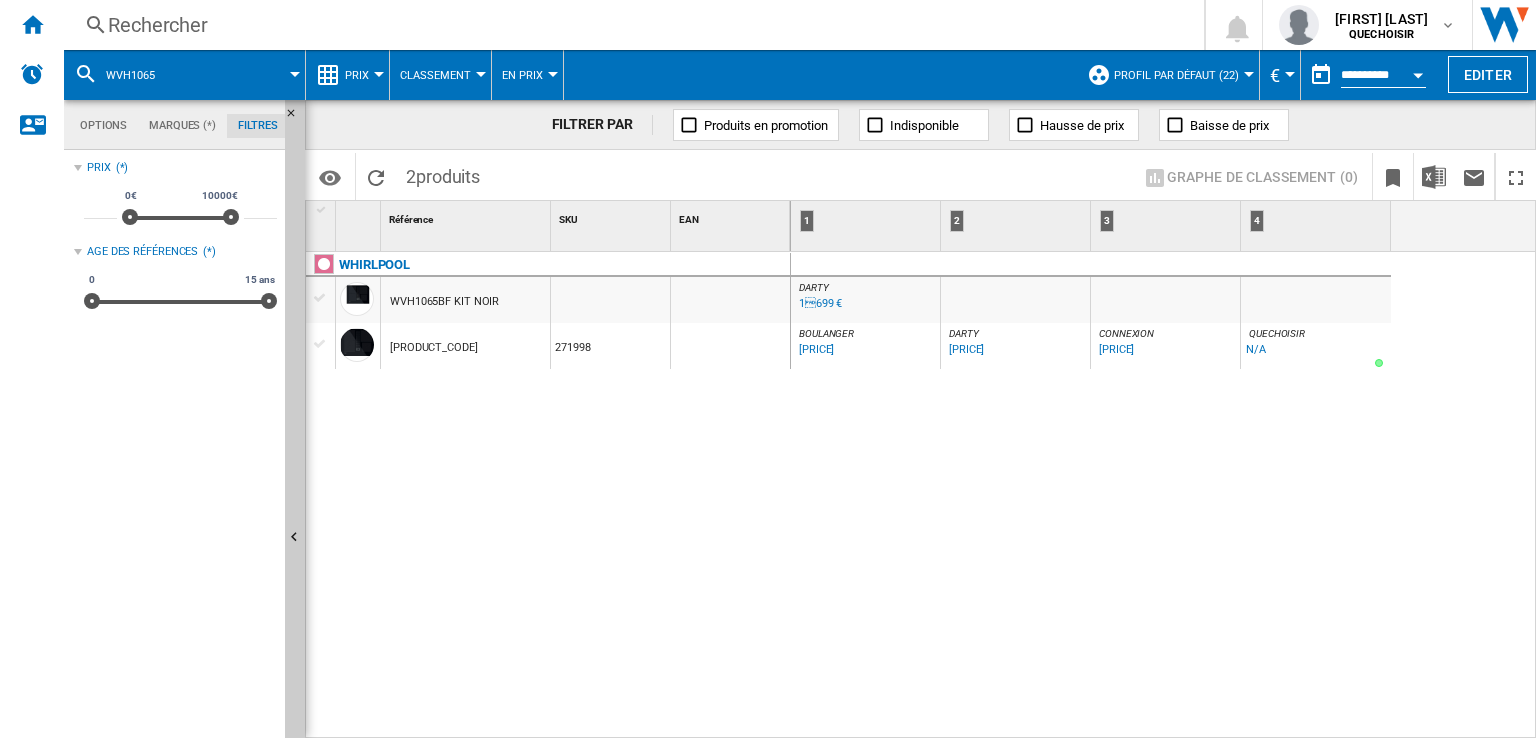 click on "1699 €" at bounding box center [820, 303] 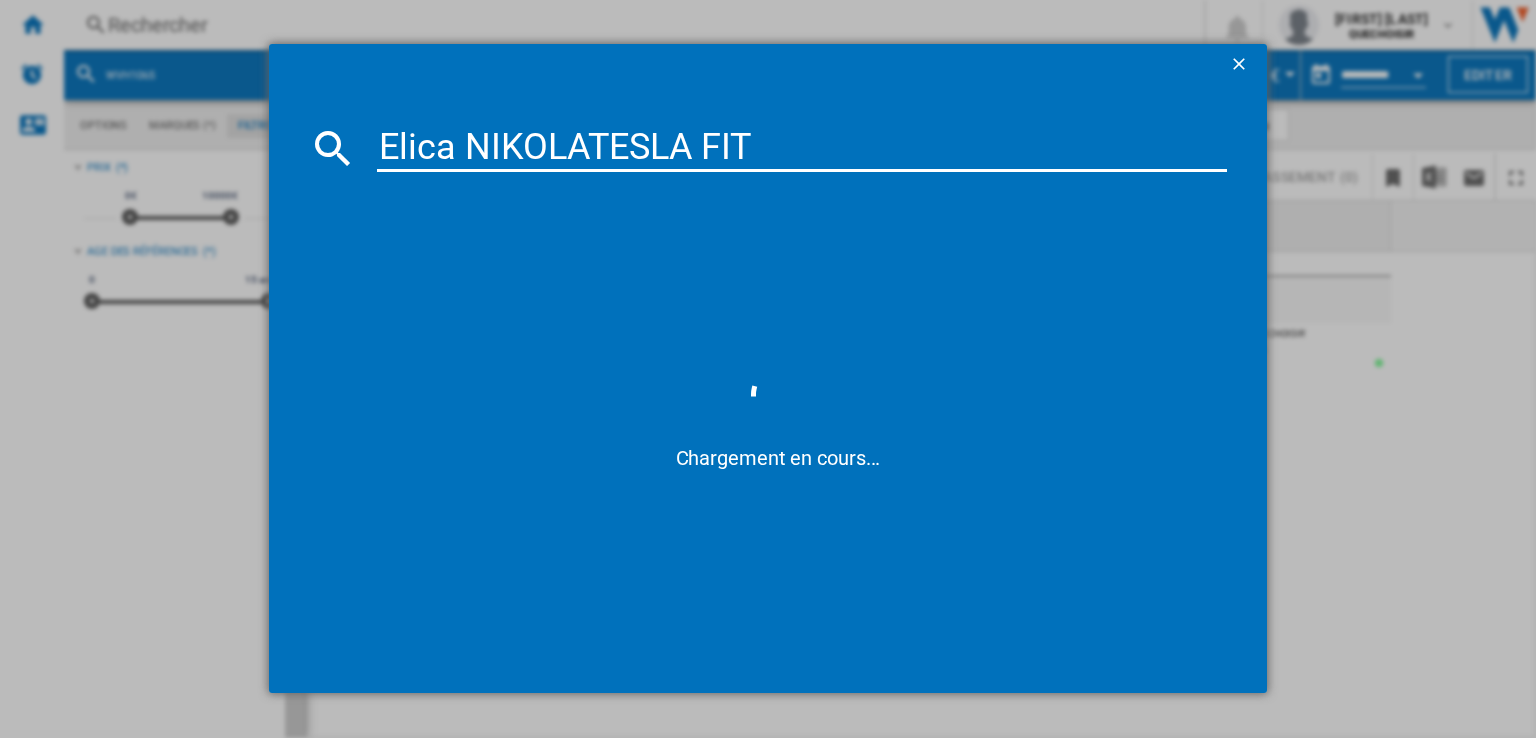 drag, startPoint x: 461, startPoint y: 143, endPoint x: 704, endPoint y: 140, distance: 243.01852 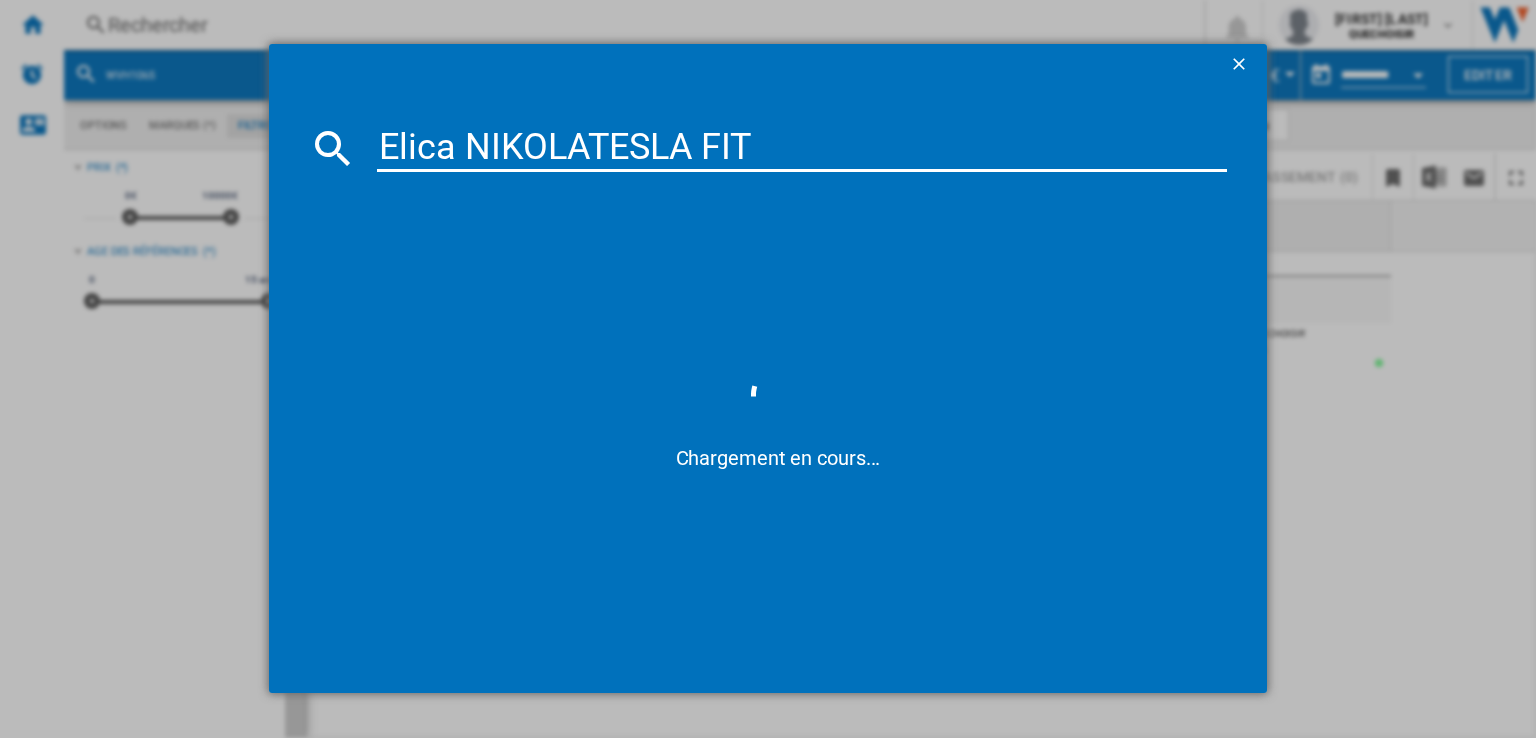 click on "Elica NIKOLATESLA FIT" at bounding box center (802, 148) 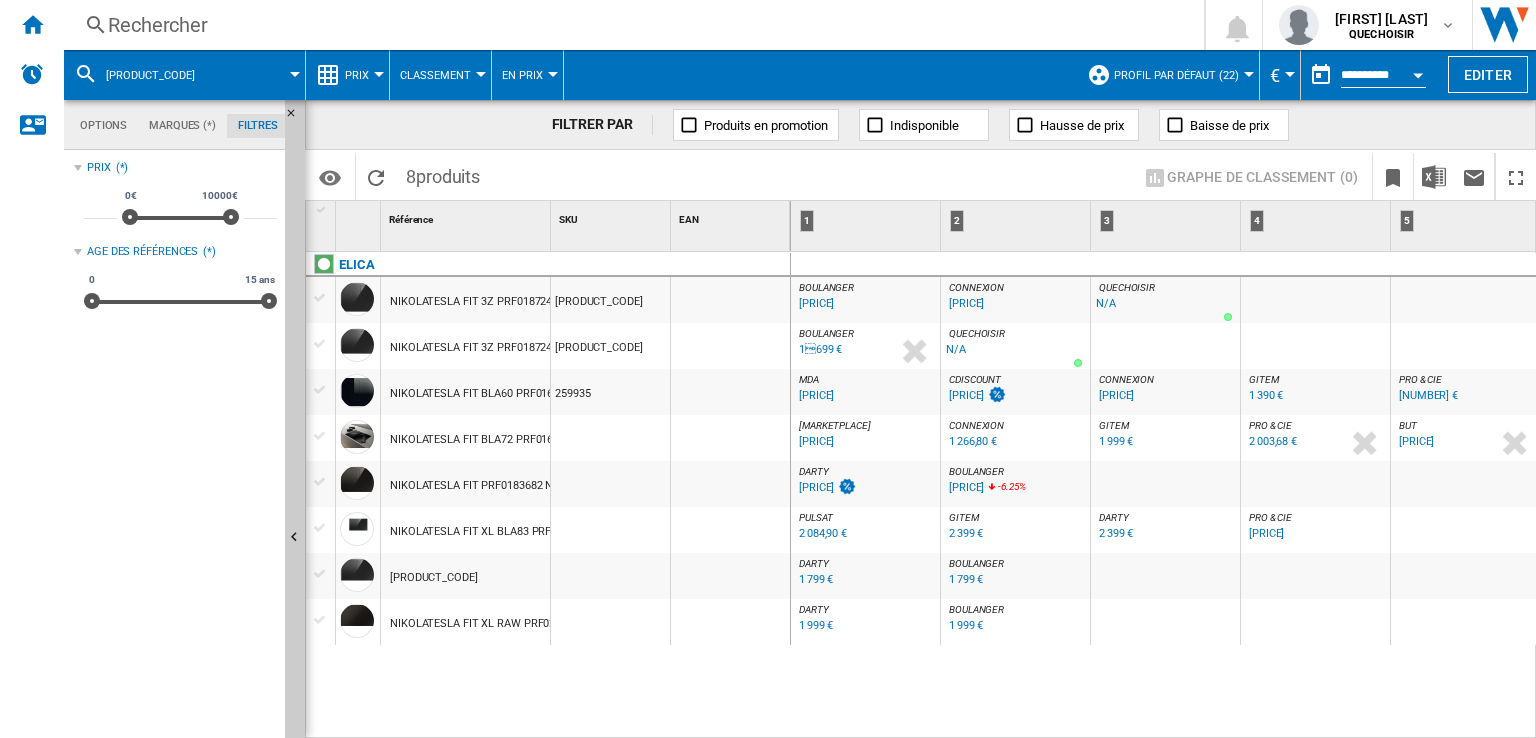 click on "DARTY" at bounding box center [814, 563] 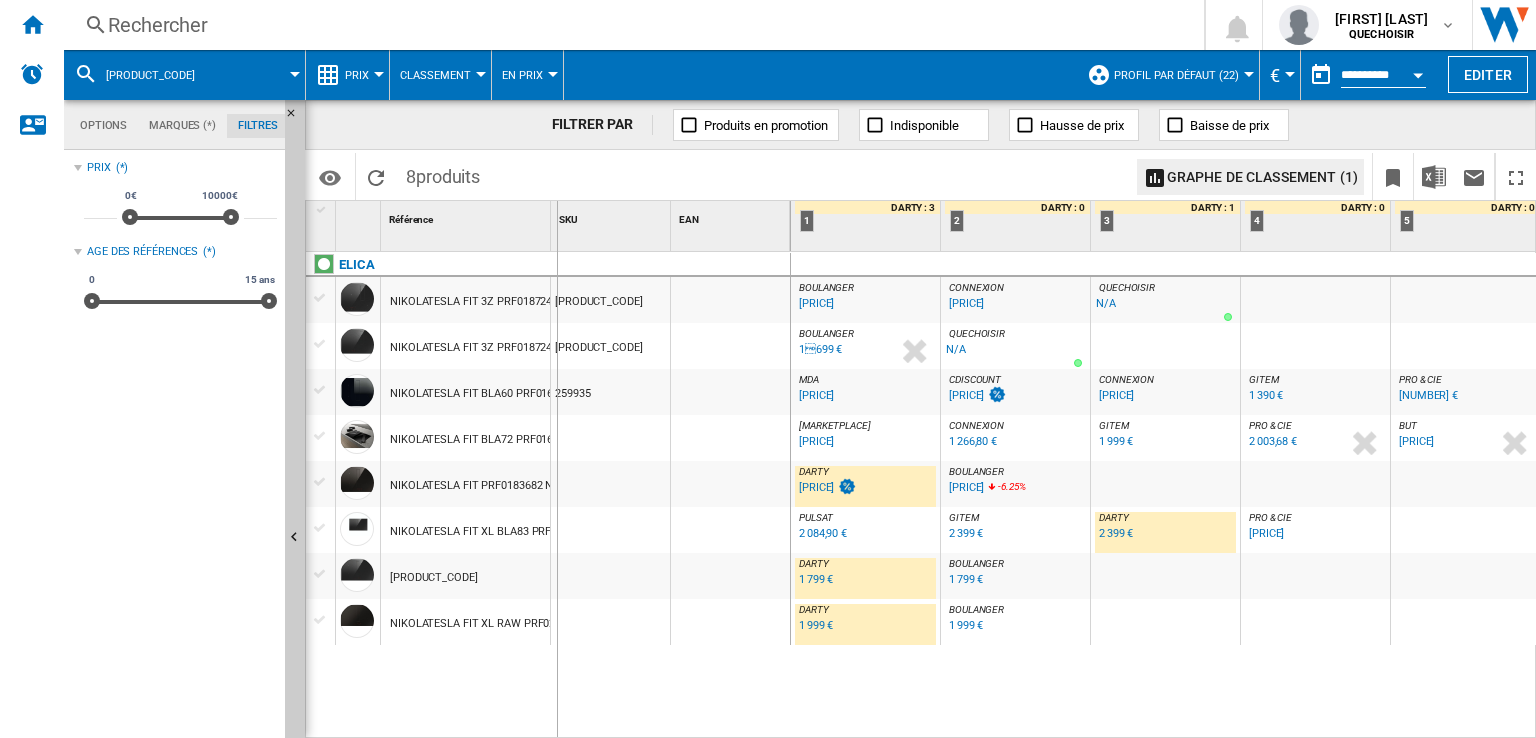 drag, startPoint x: 548, startPoint y: 214, endPoint x: 637, endPoint y: 221, distance: 89.27486 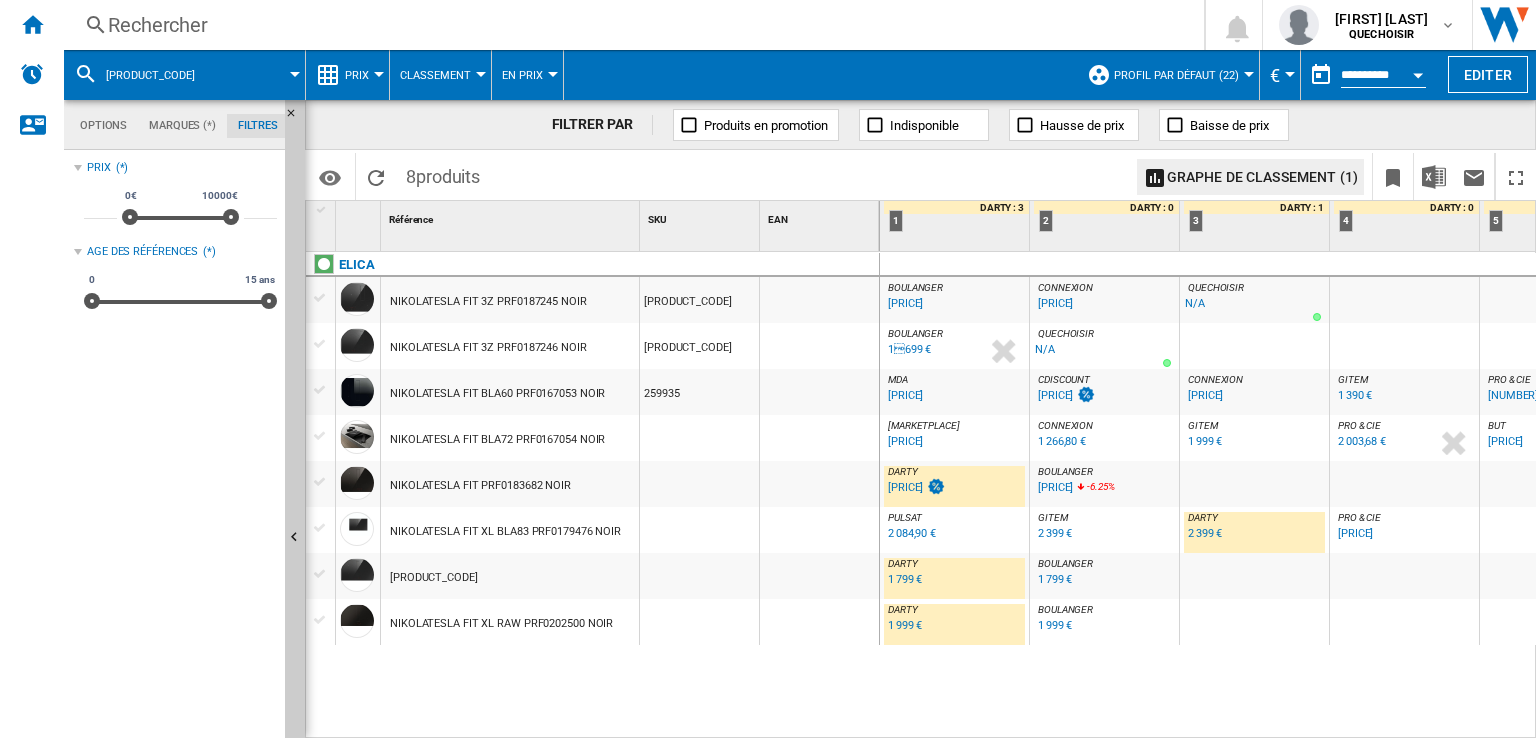 click on "Rechercher" at bounding box center (630, 25) 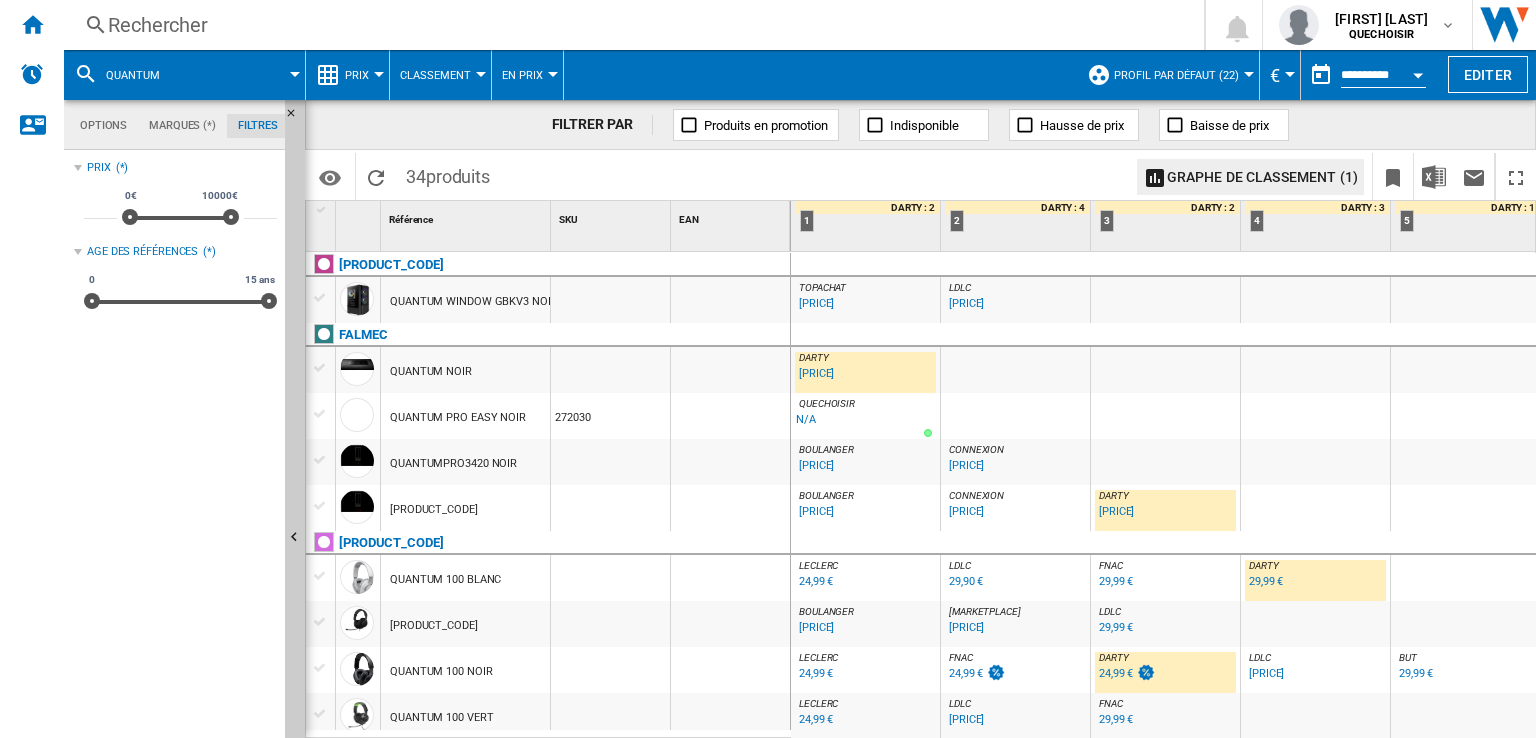 click on "Rechercher" at bounding box center (630, 25) 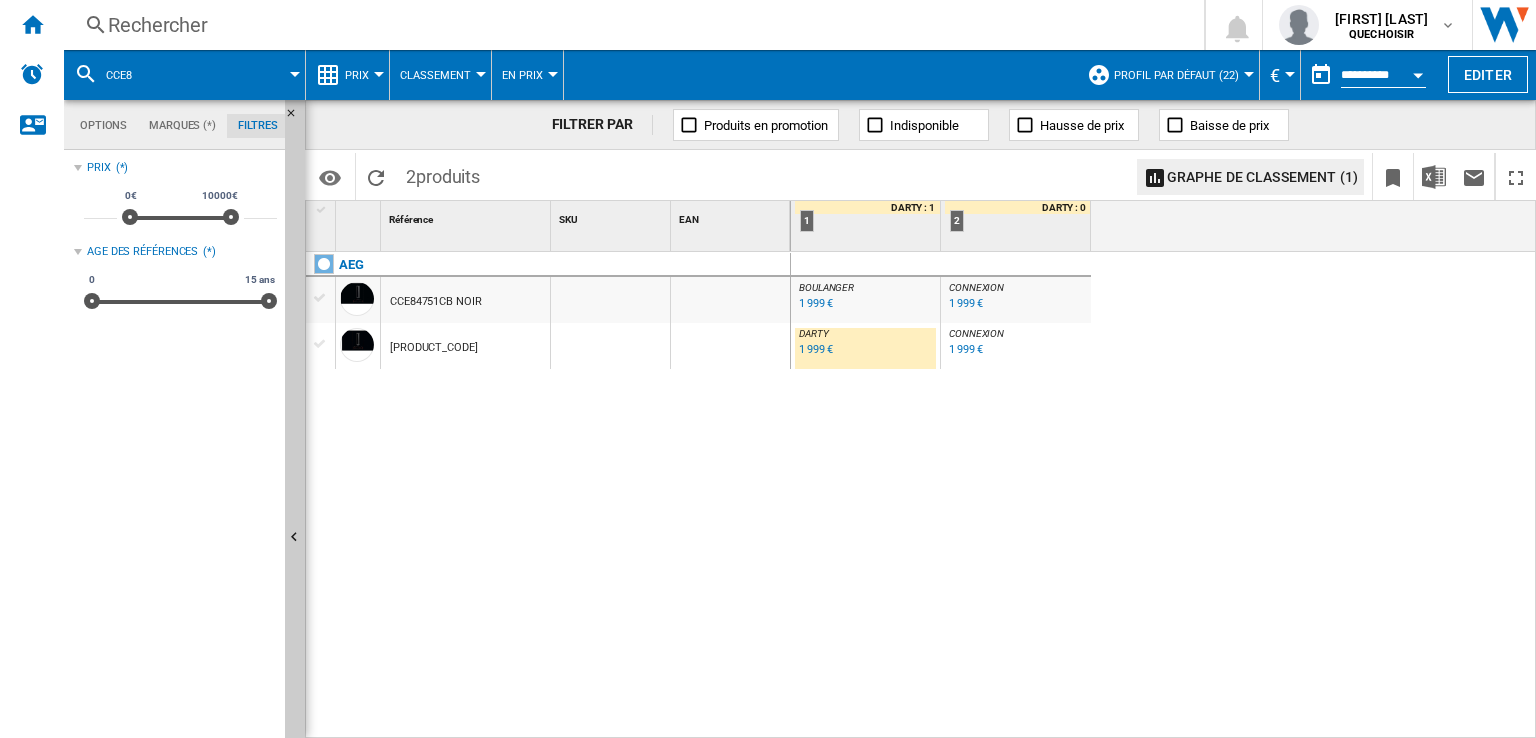 click on "Rechercher" at bounding box center [630, 25] 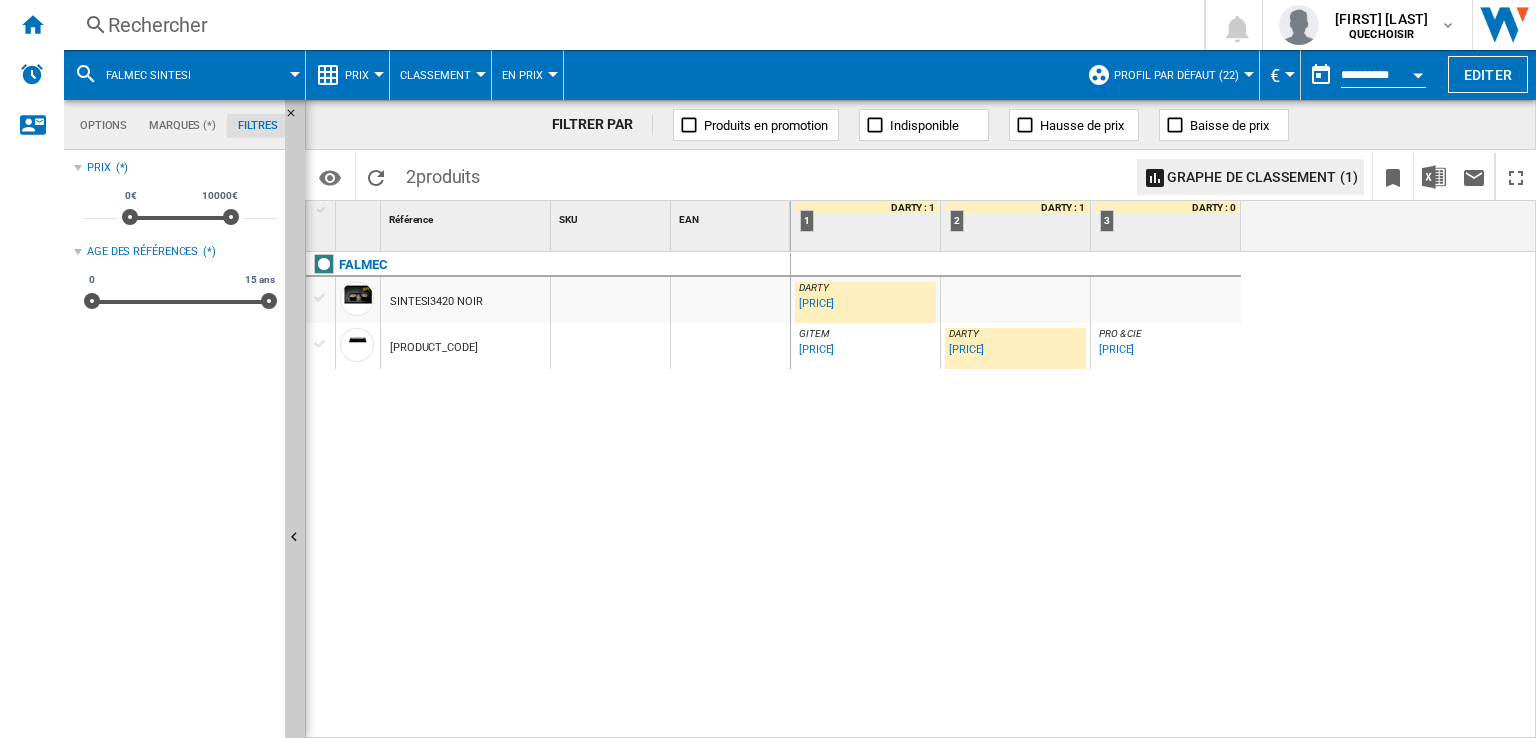 click on "Rechercher" at bounding box center (630, 25) 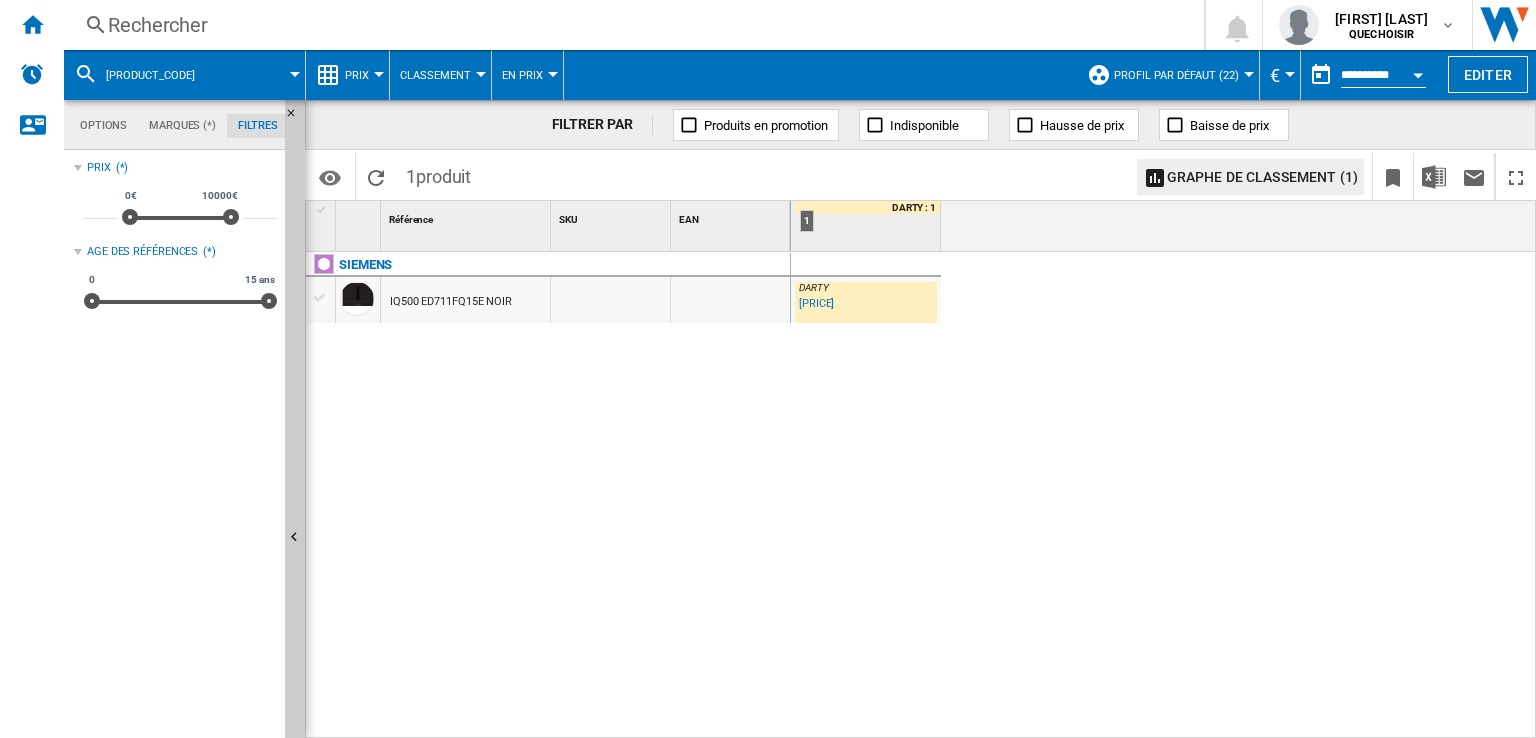 click on "Rechercher" at bounding box center (630, 25) 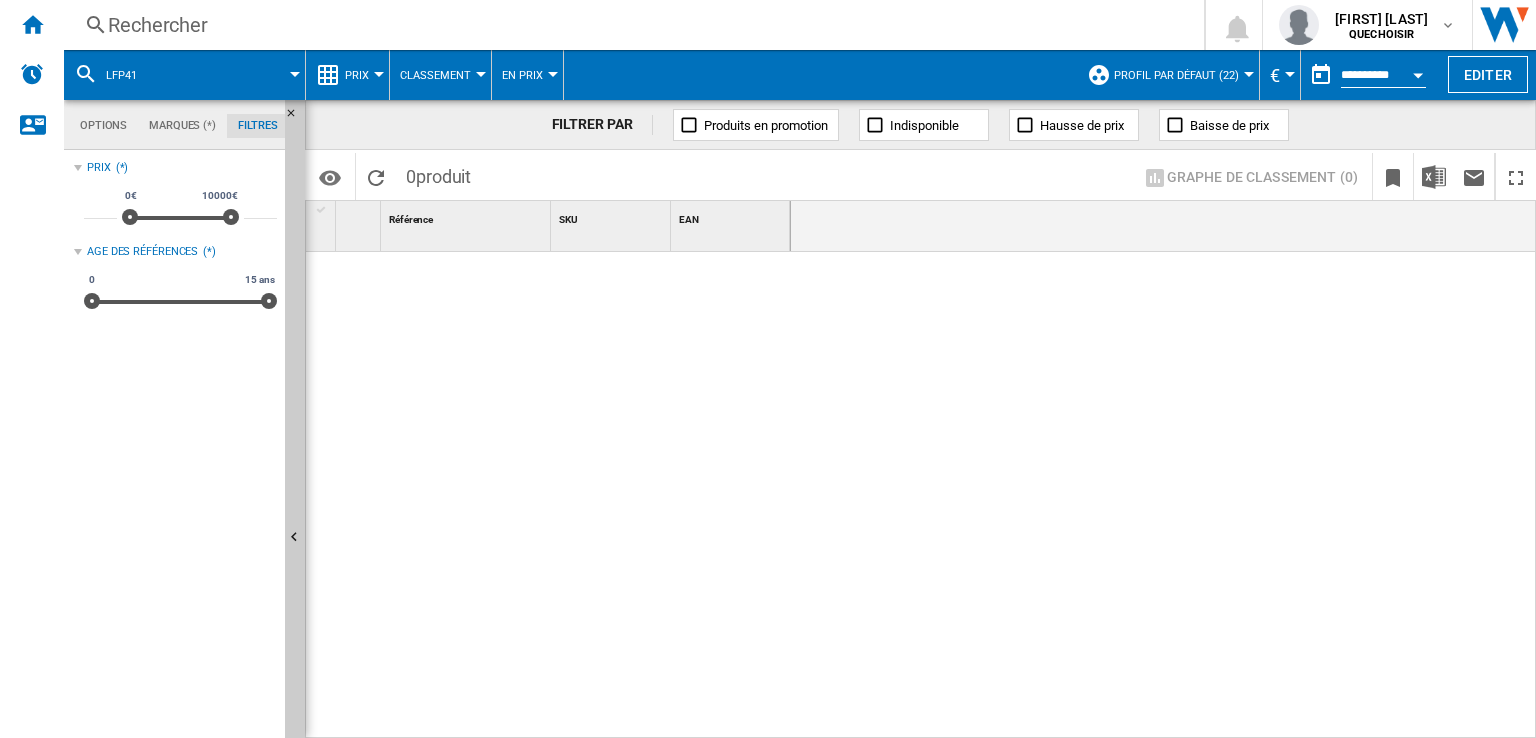 click on "Rechercher" at bounding box center (630, 25) 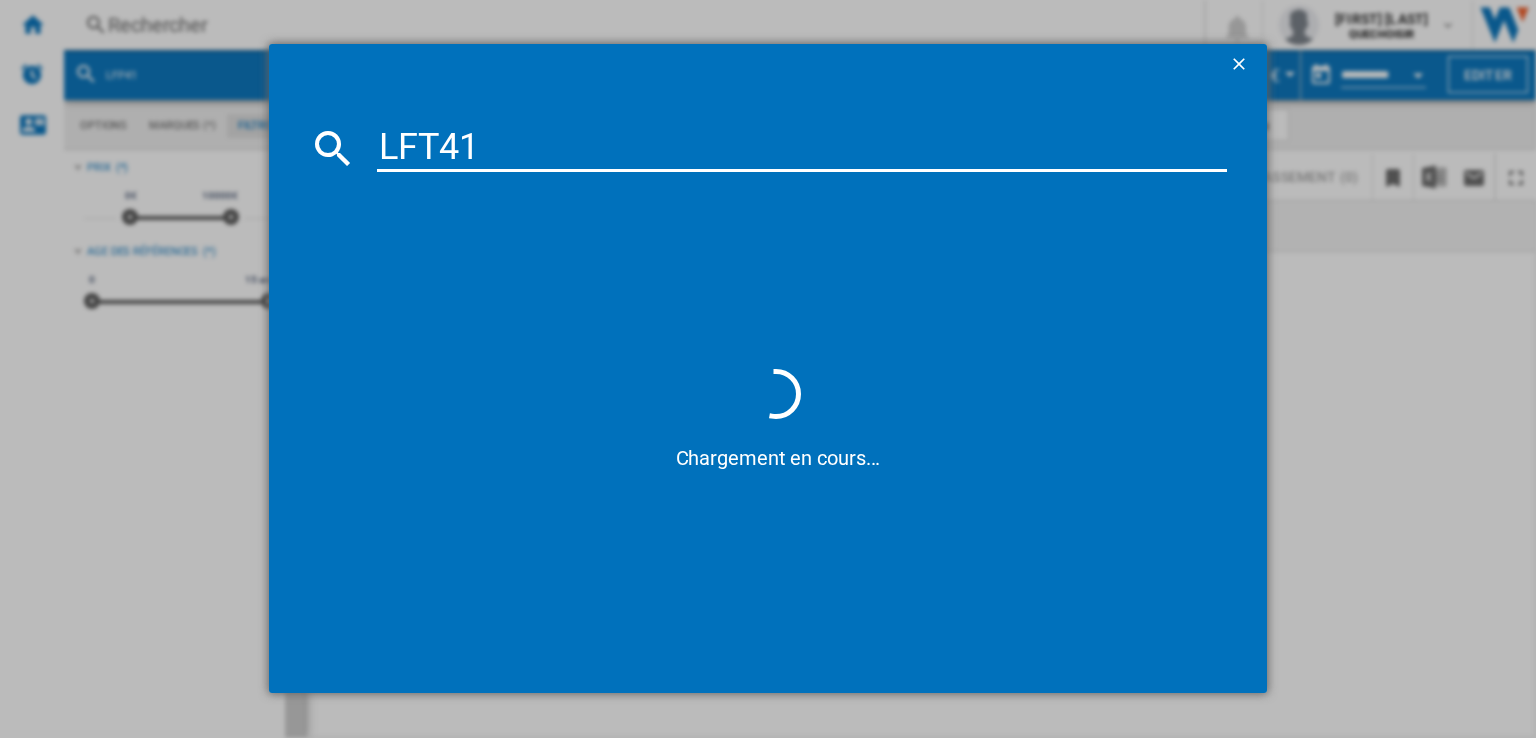 drag, startPoint x: 482, startPoint y: 145, endPoint x: 328, endPoint y: 127, distance: 155.04839 